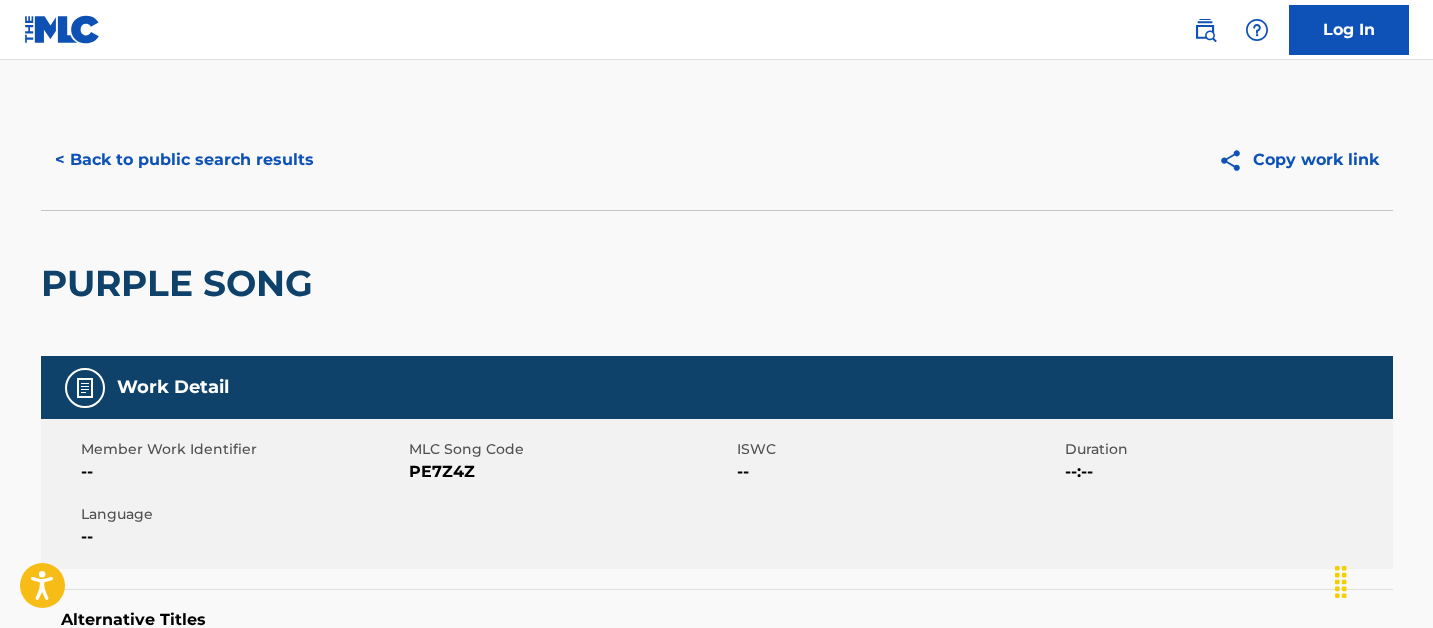 scroll, scrollTop: 0, scrollLeft: 0, axis: both 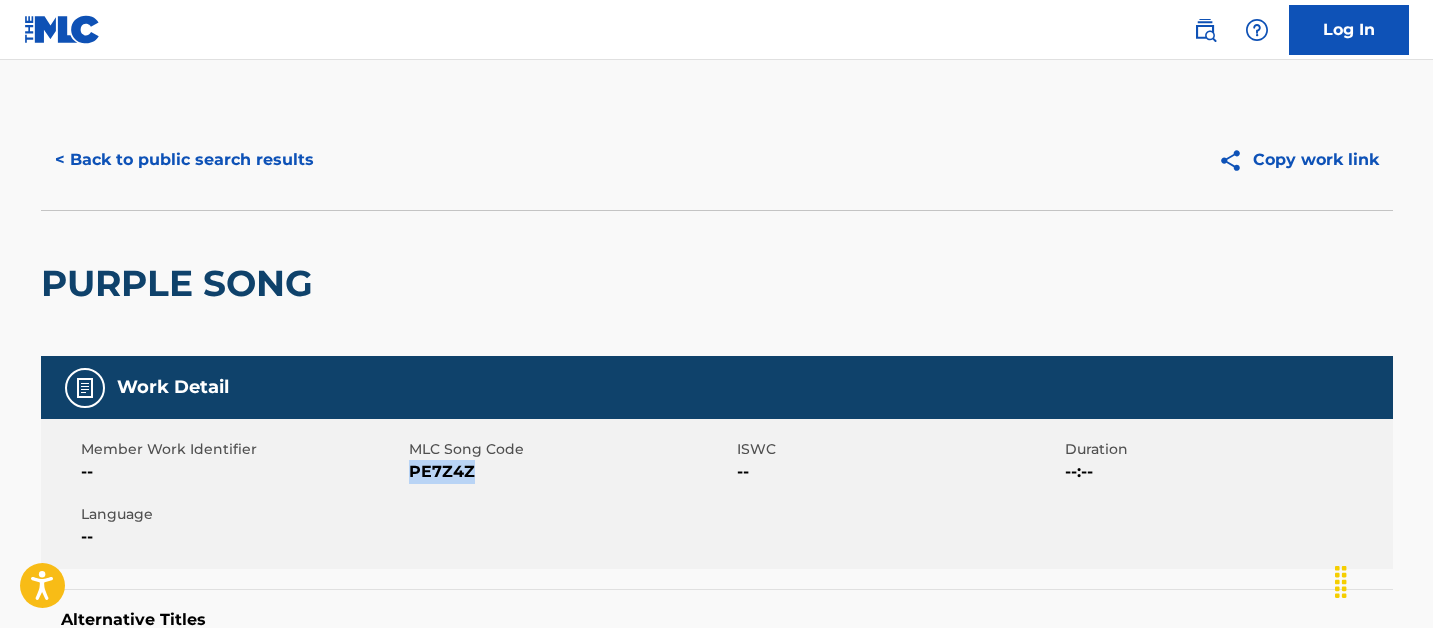 click on "< Back to public search results" at bounding box center [184, 160] 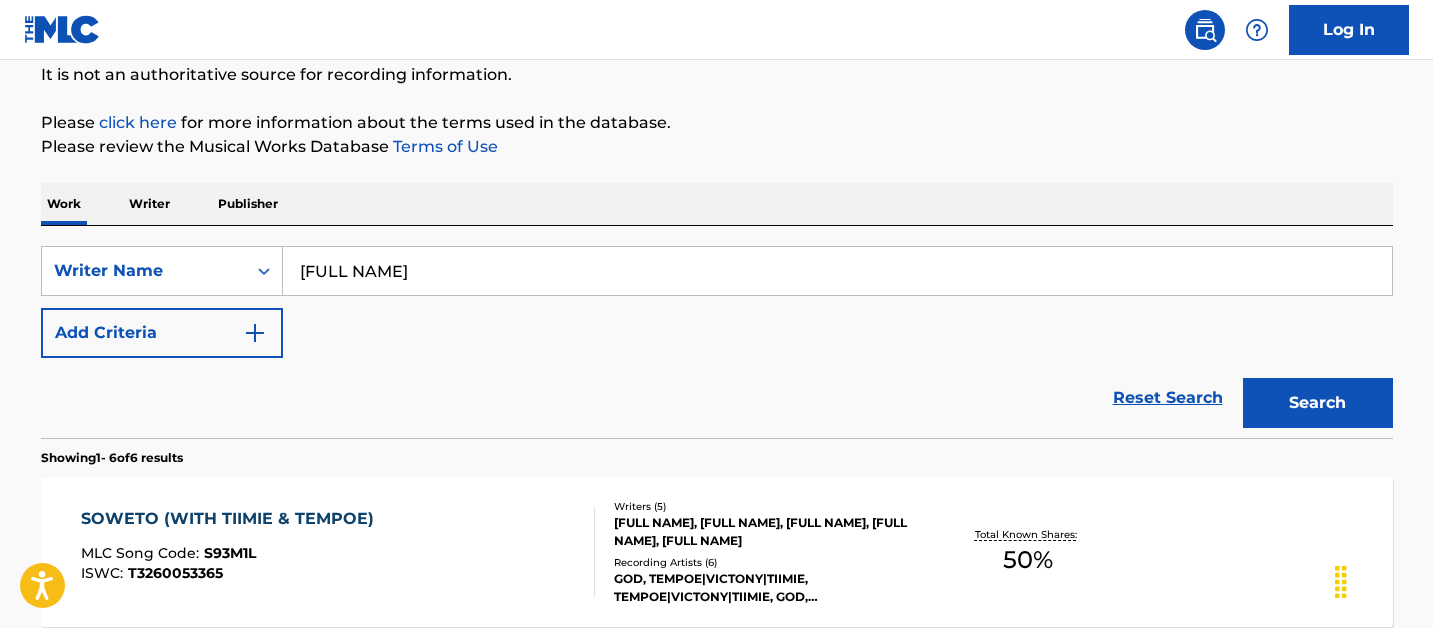 scroll, scrollTop: 0, scrollLeft: 0, axis: both 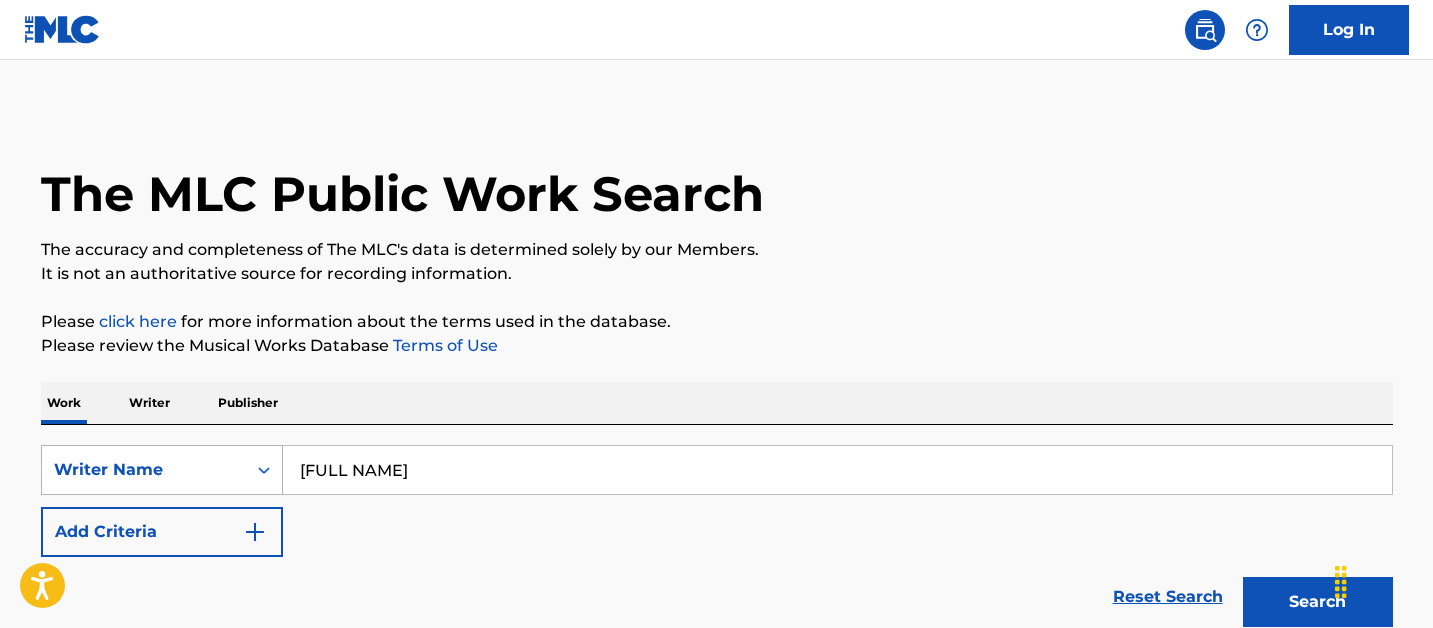 click on "Writer Name" at bounding box center (144, 470) 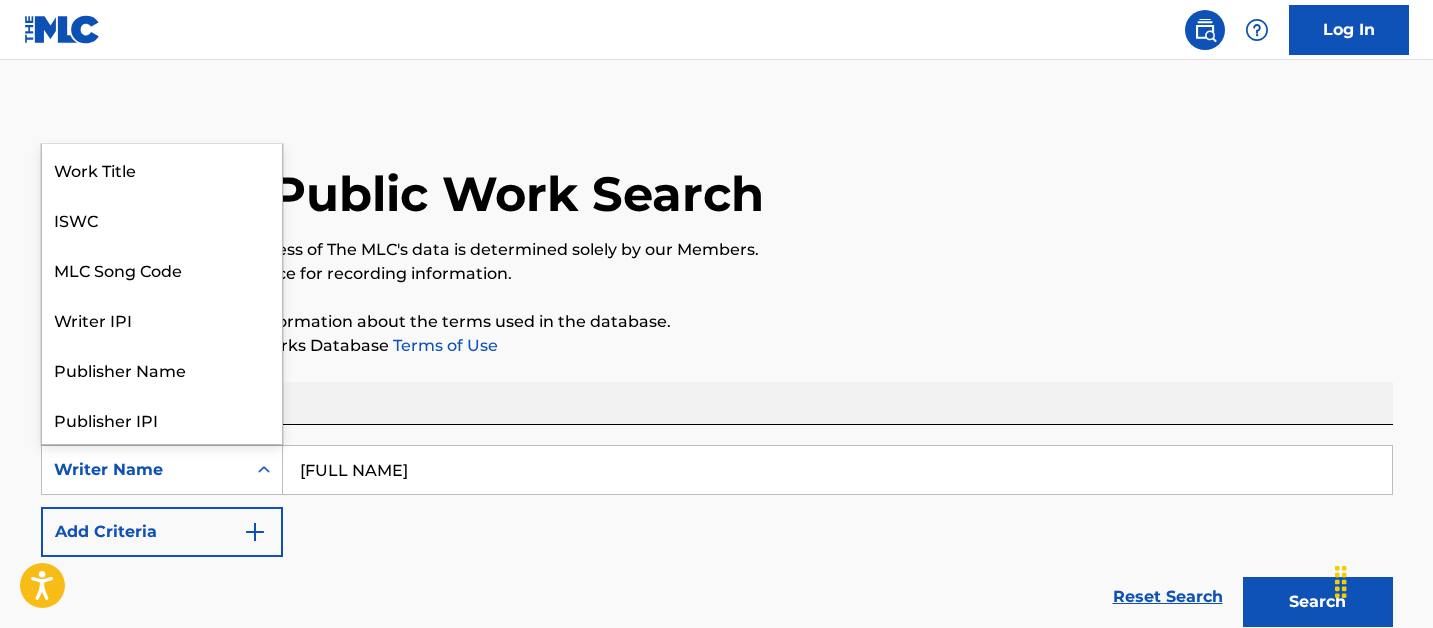scroll, scrollTop: 100, scrollLeft: 0, axis: vertical 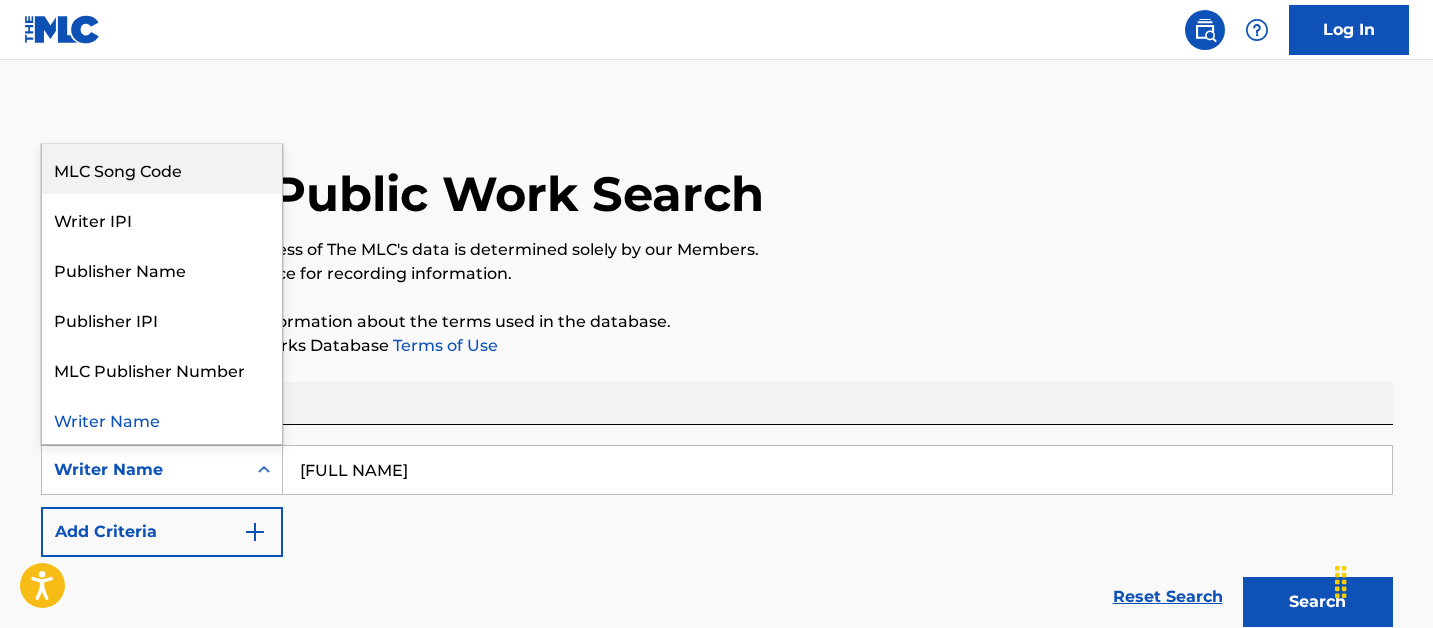 click on "MLC Song Code" at bounding box center [162, 169] 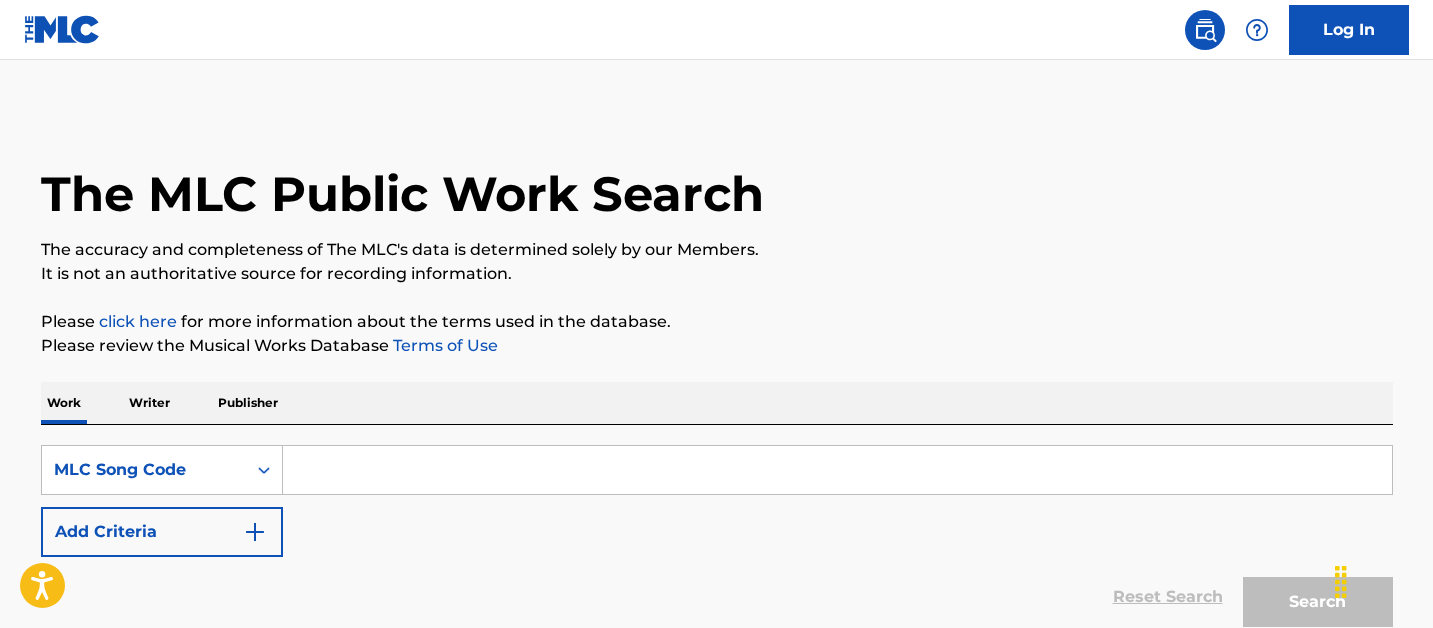 click at bounding box center (837, 470) 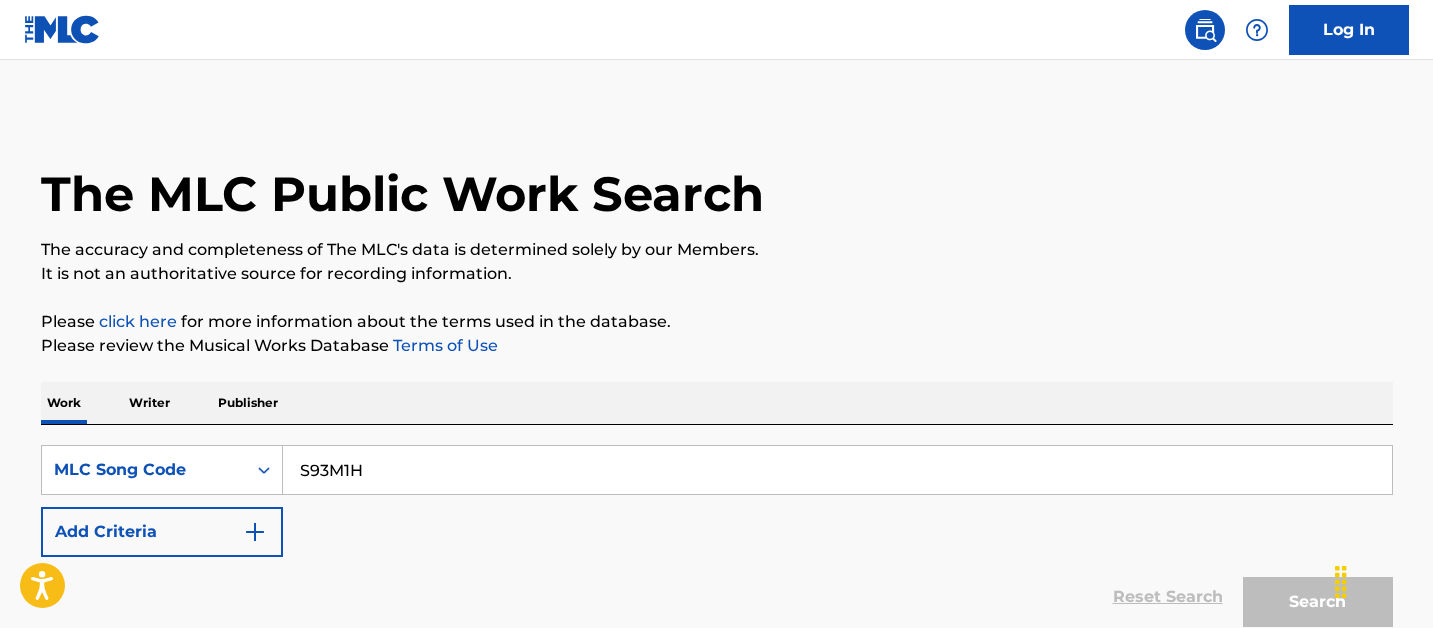 type on "S93M1H" 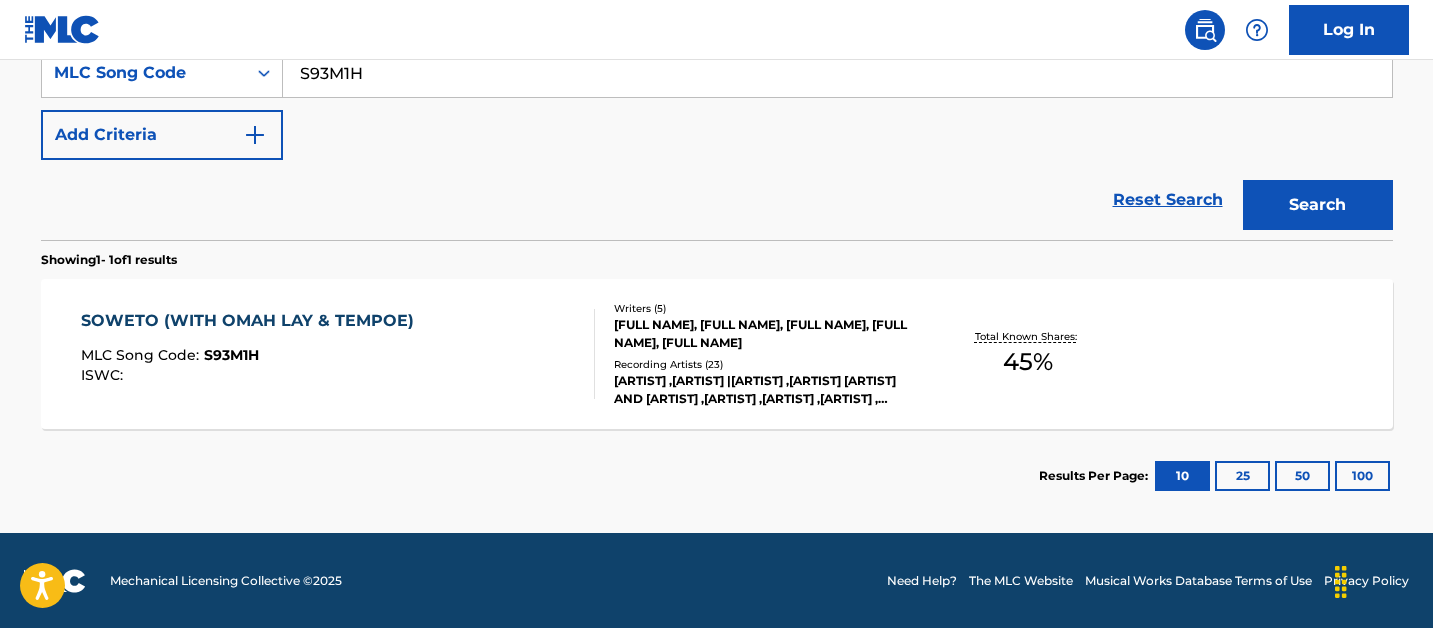 scroll, scrollTop: 397, scrollLeft: 0, axis: vertical 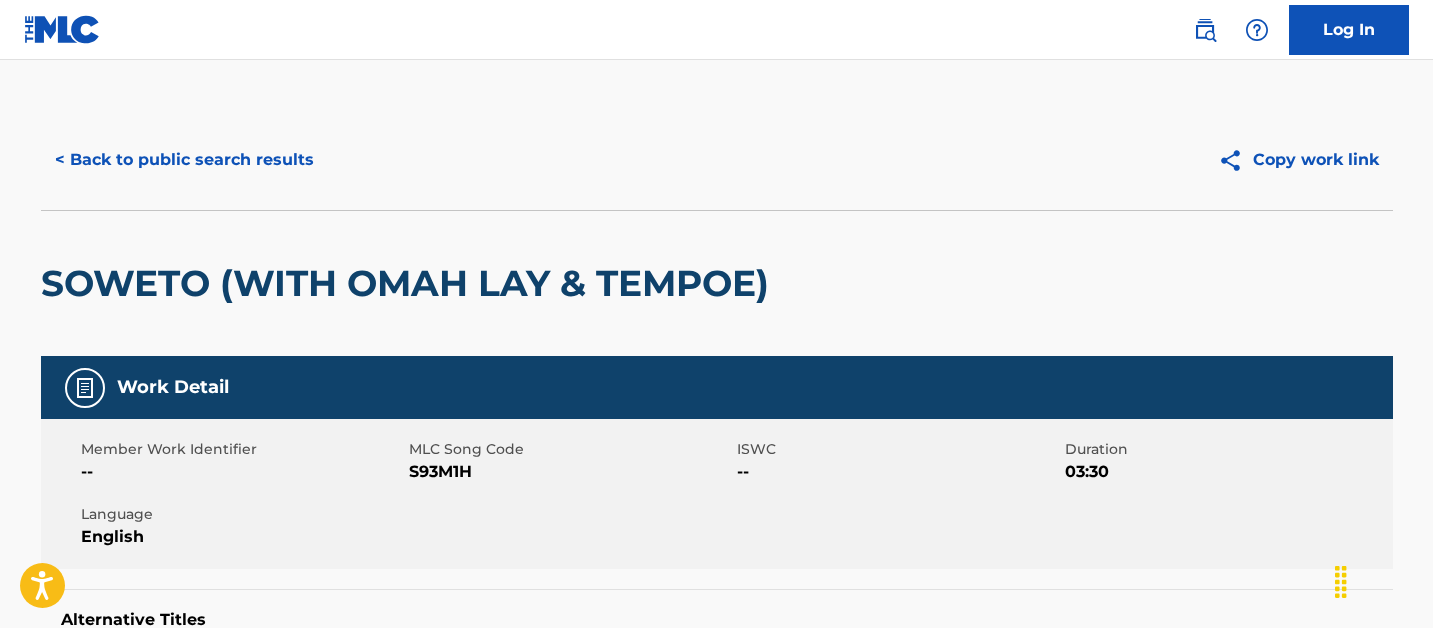 click on "< Back to public search results Copy work link" at bounding box center (717, 160) 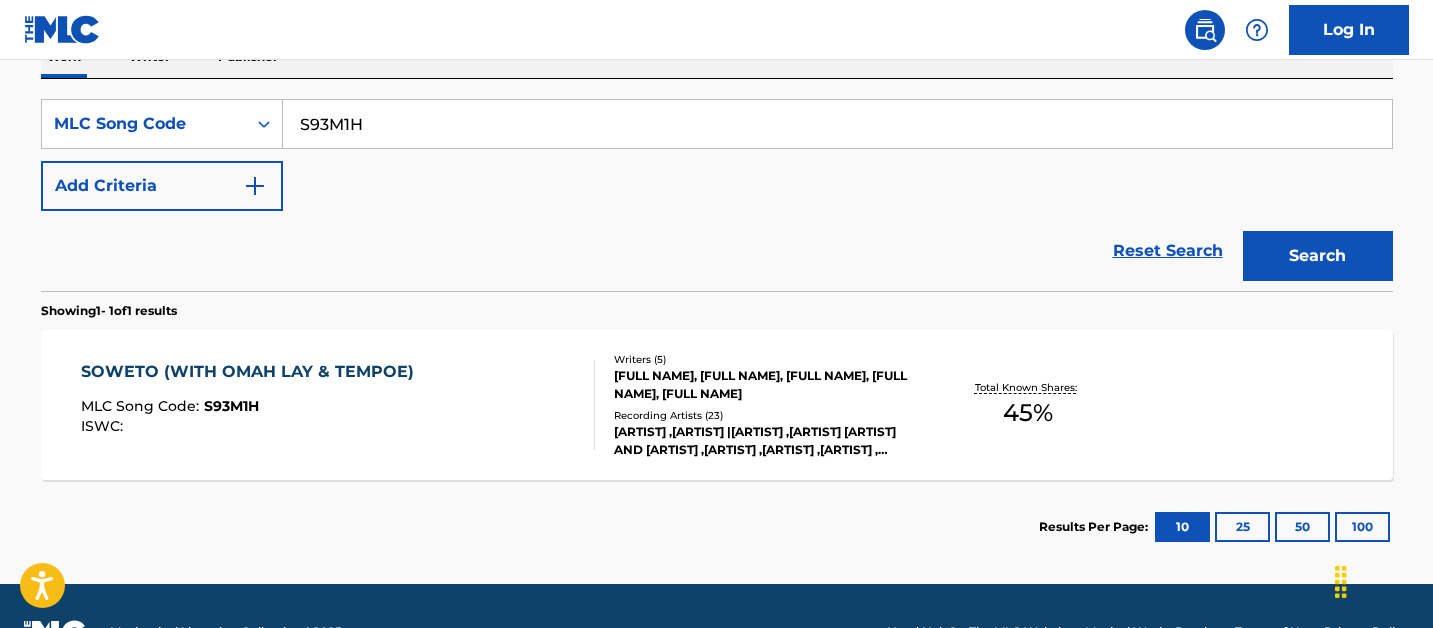 click on "S93M1H" at bounding box center (837, 124) 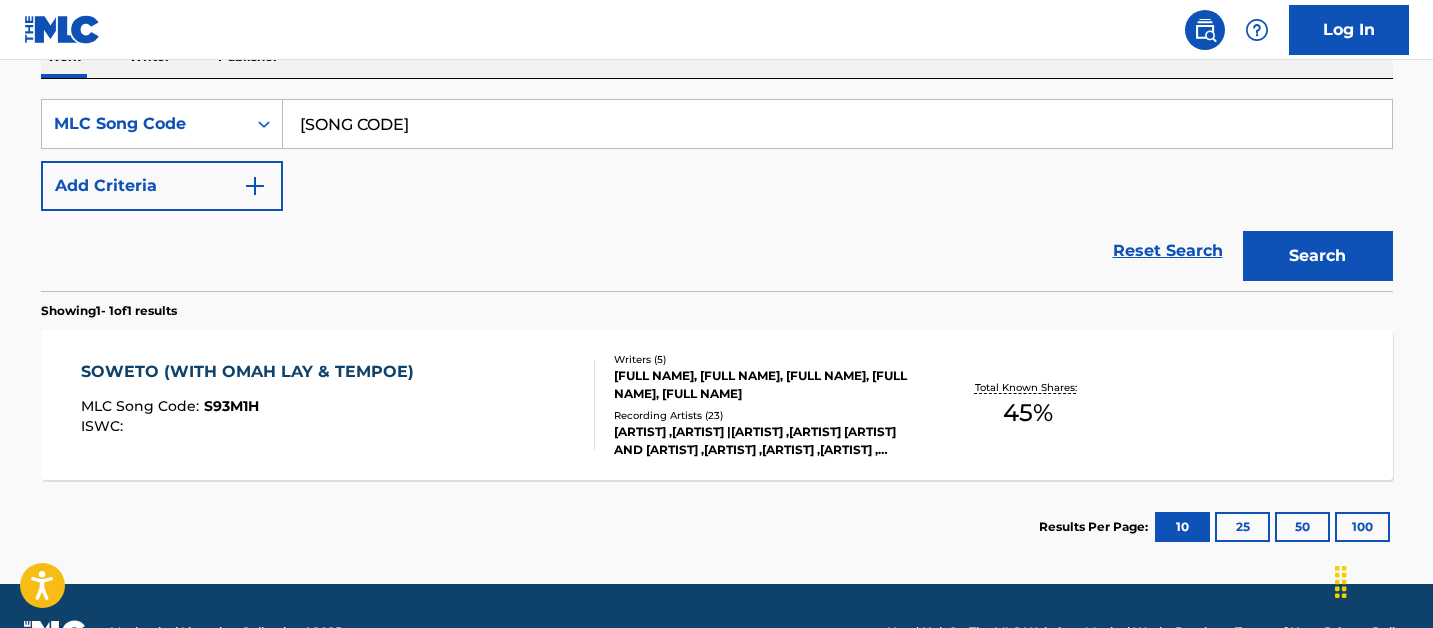type on "[SONG CODE]" 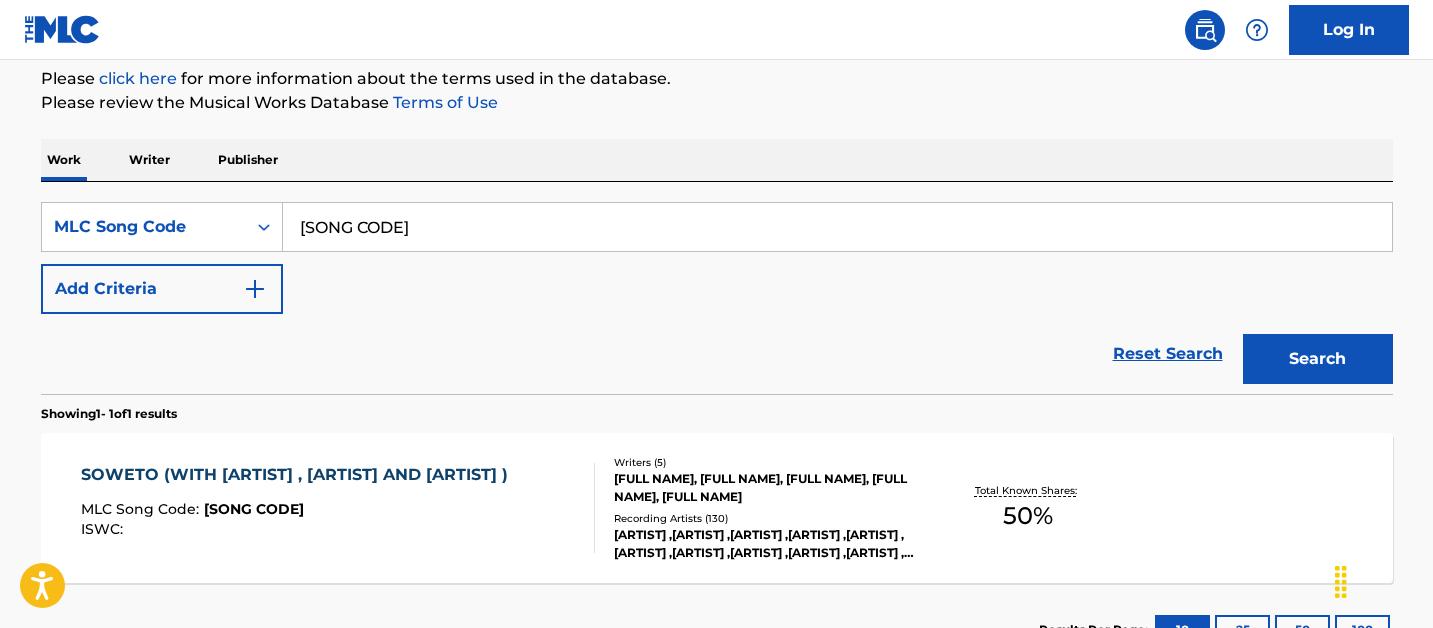 scroll, scrollTop: 346, scrollLeft: 0, axis: vertical 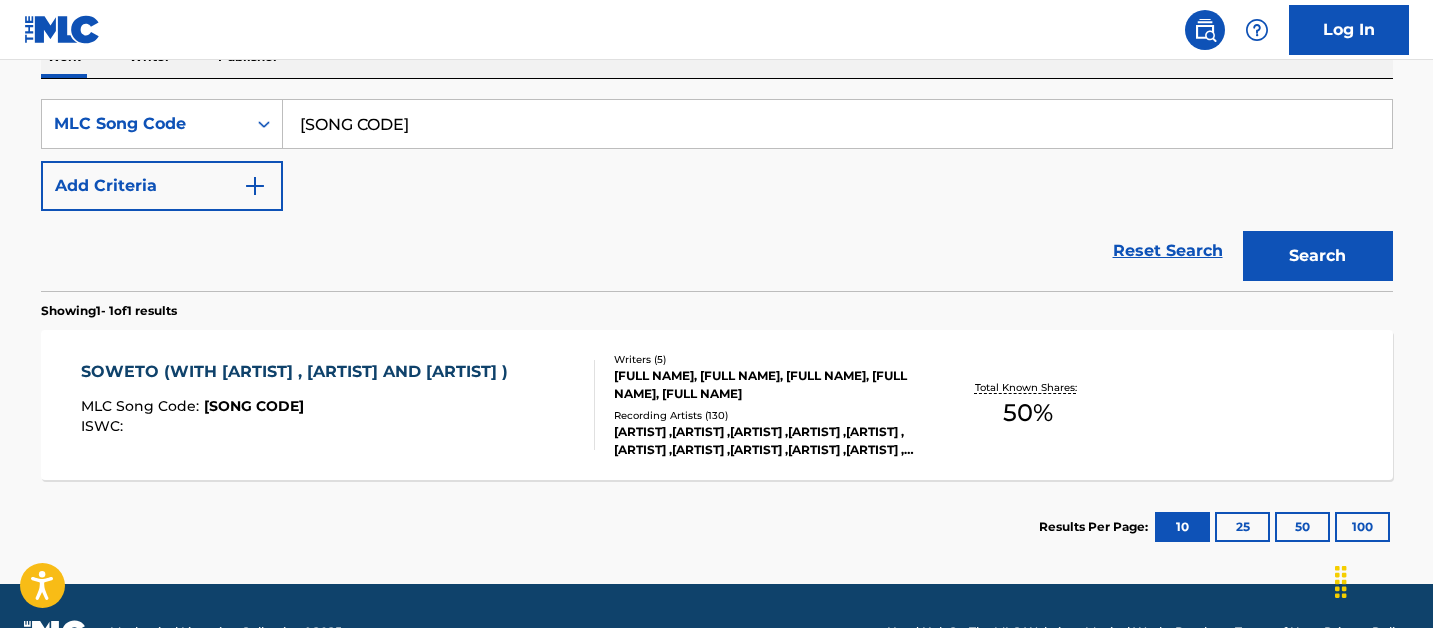 click on "MLC Song Code : [SONG CODE]" at bounding box center (299, 409) 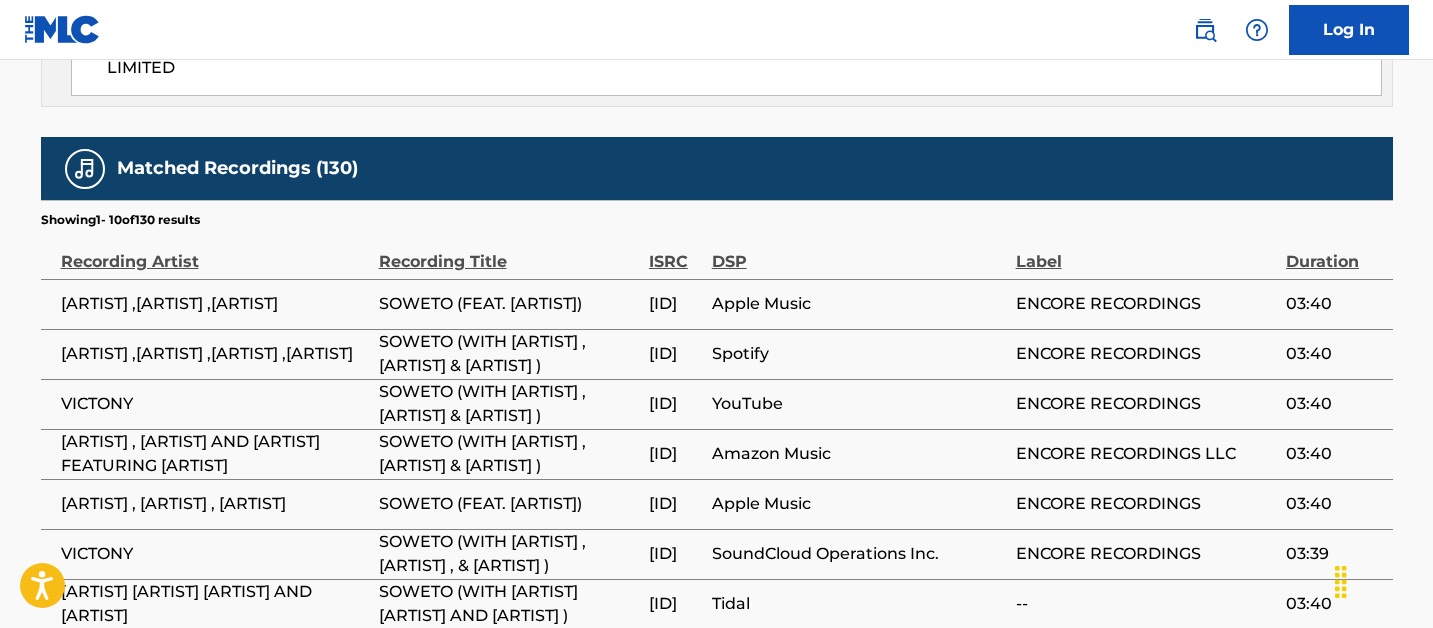 scroll, scrollTop: 2144, scrollLeft: 0, axis: vertical 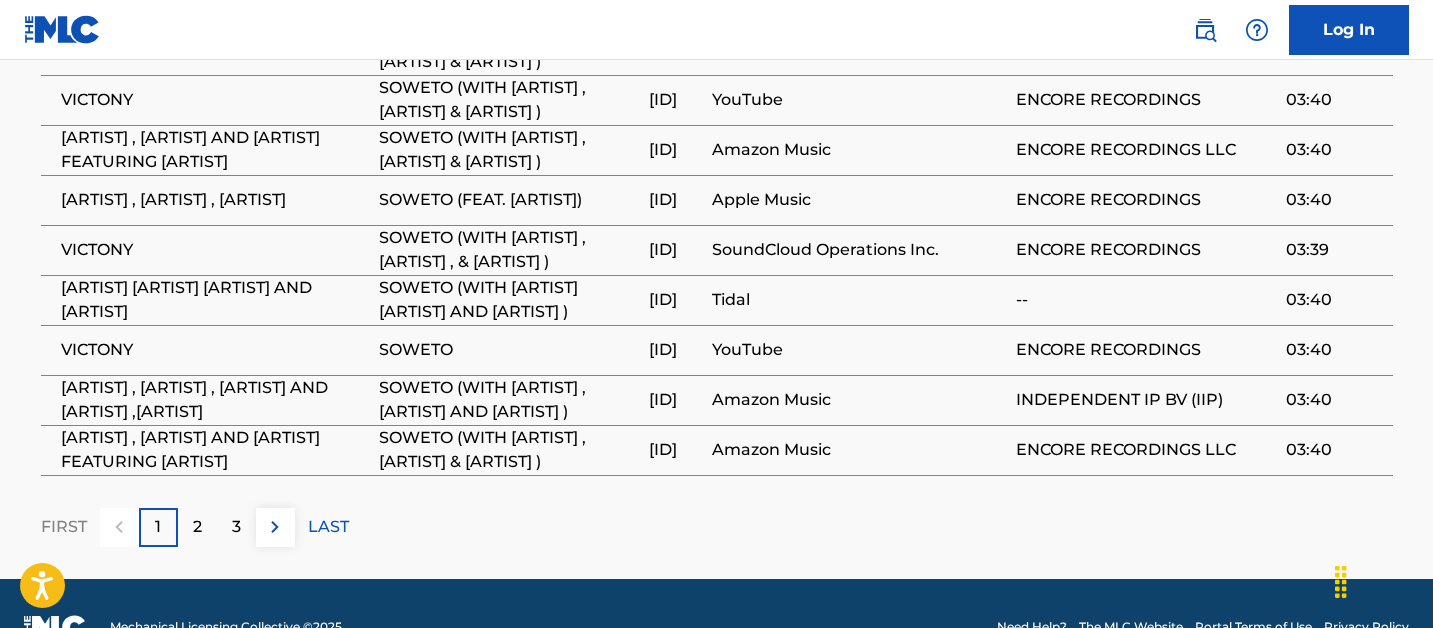 click on "2" at bounding box center (197, 527) 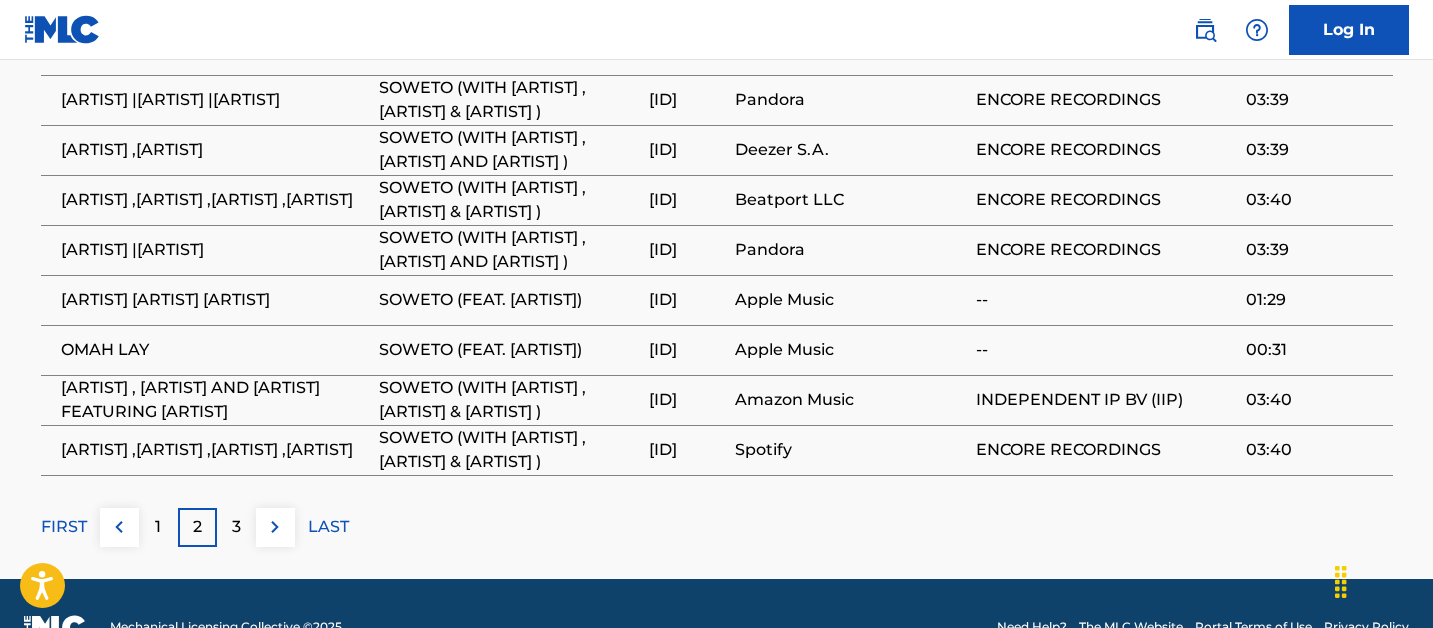 click on "3" at bounding box center (236, 527) 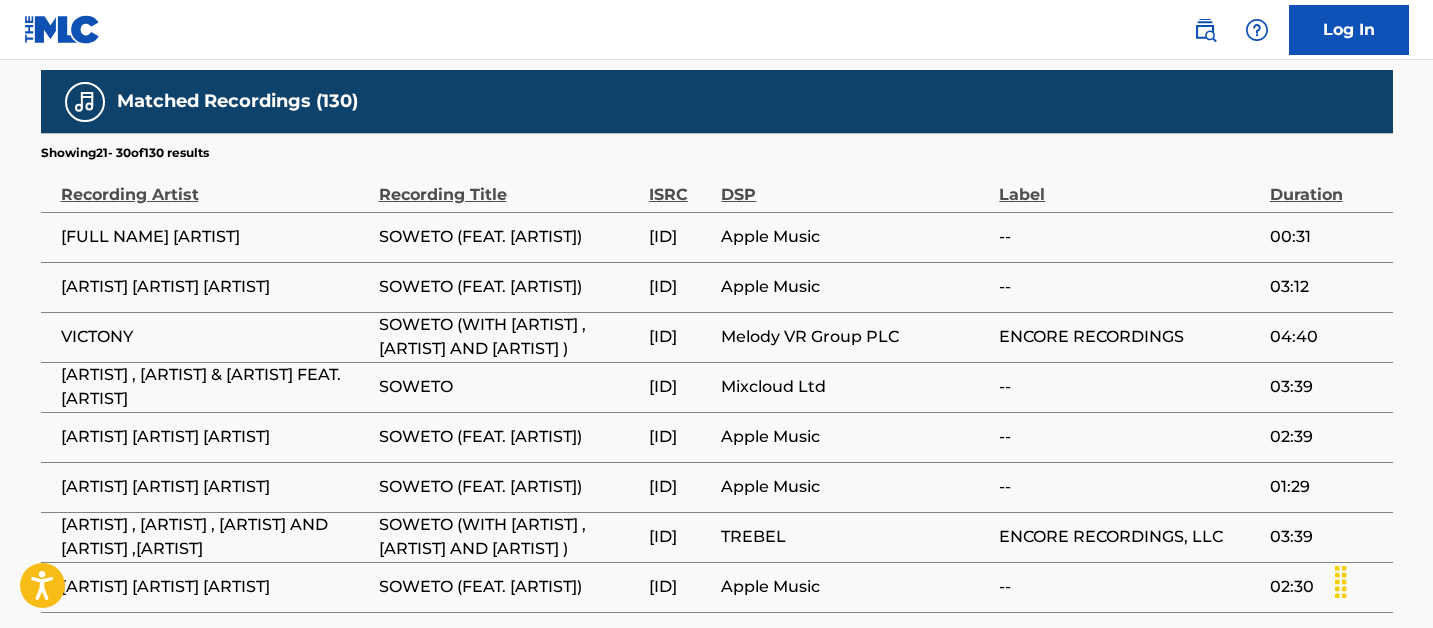 scroll, scrollTop: 2144, scrollLeft: 0, axis: vertical 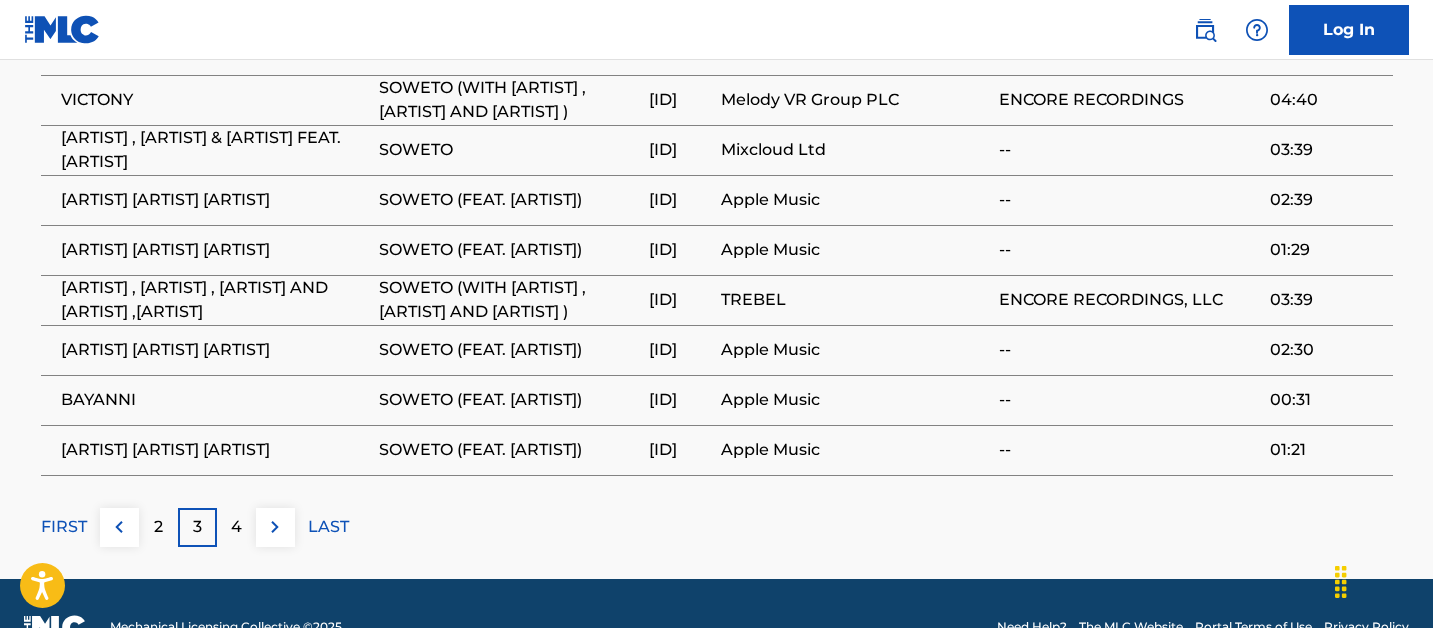 click on "4" at bounding box center [236, 527] 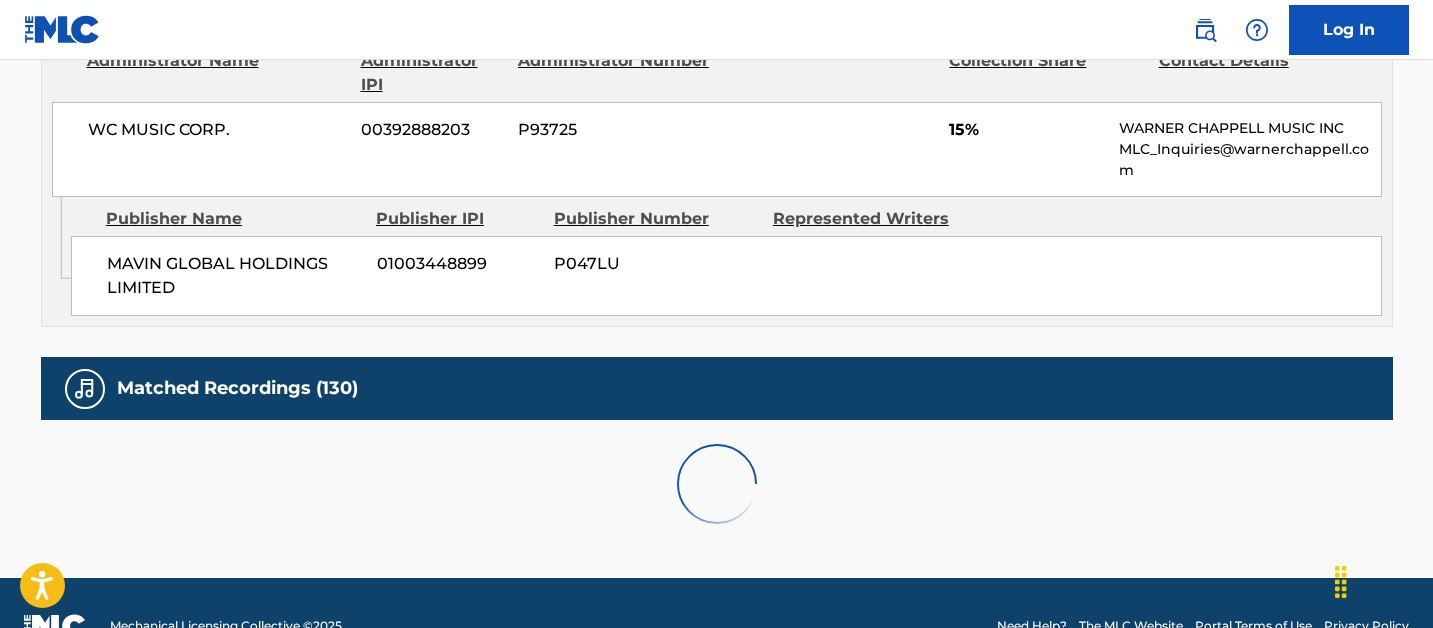 scroll, scrollTop: 2144, scrollLeft: 0, axis: vertical 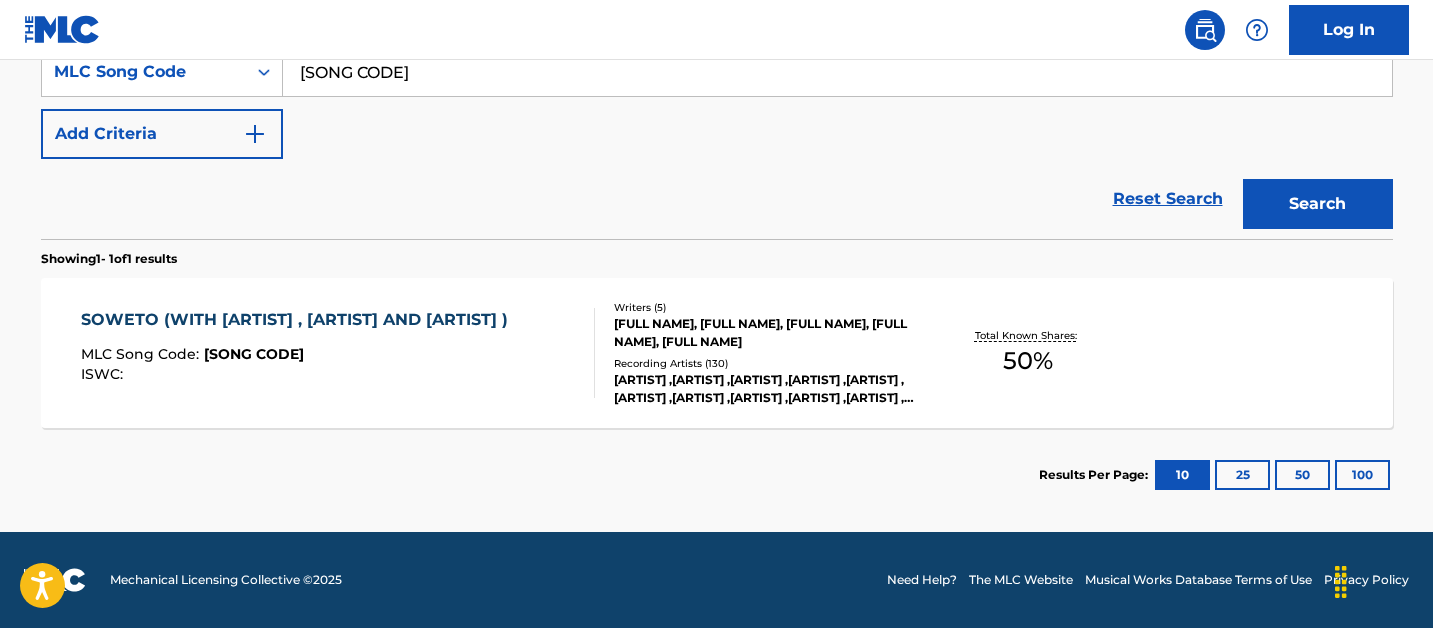 click on "[SONG CODE]" at bounding box center [837, 72] 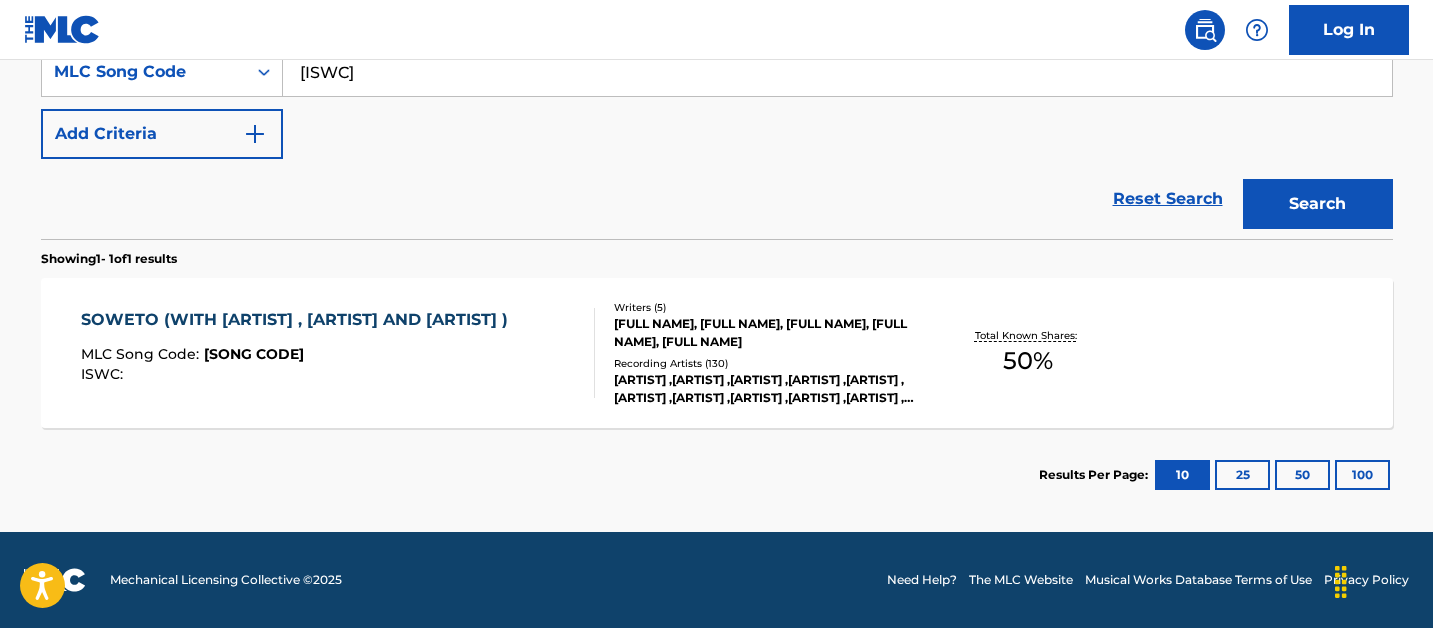 type on "[ISWC]" 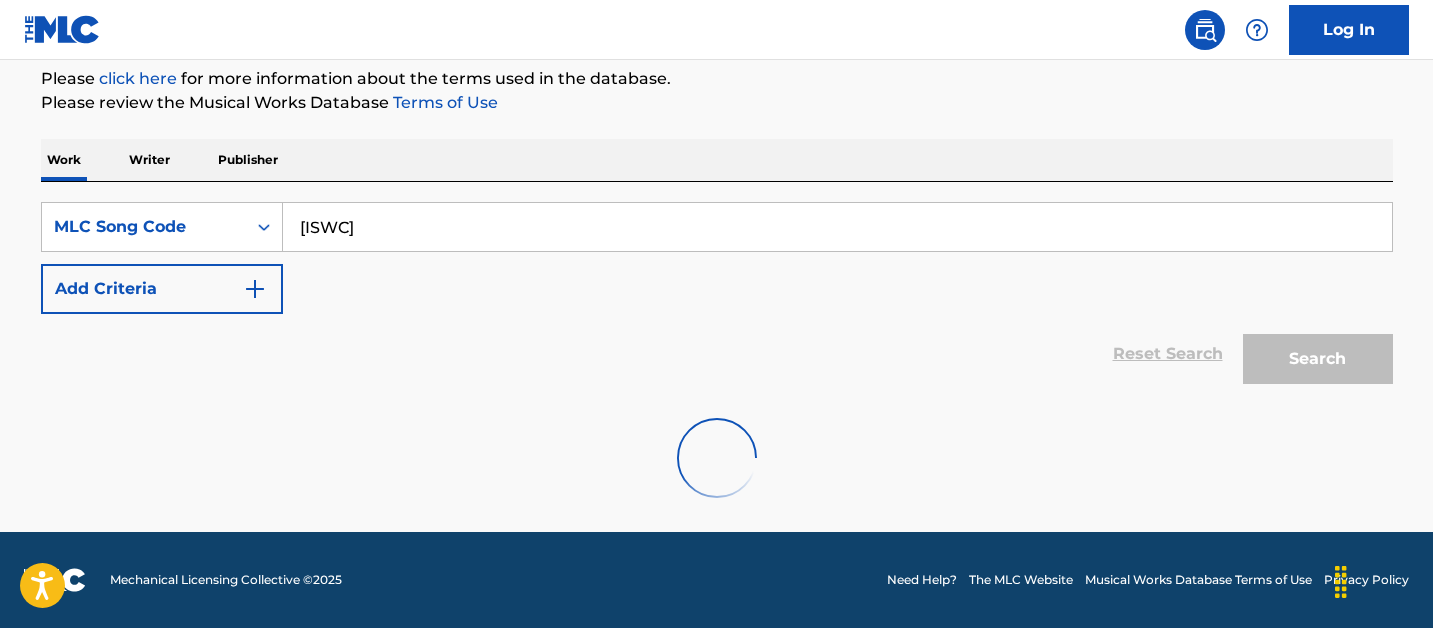 scroll, scrollTop: 398, scrollLeft: 0, axis: vertical 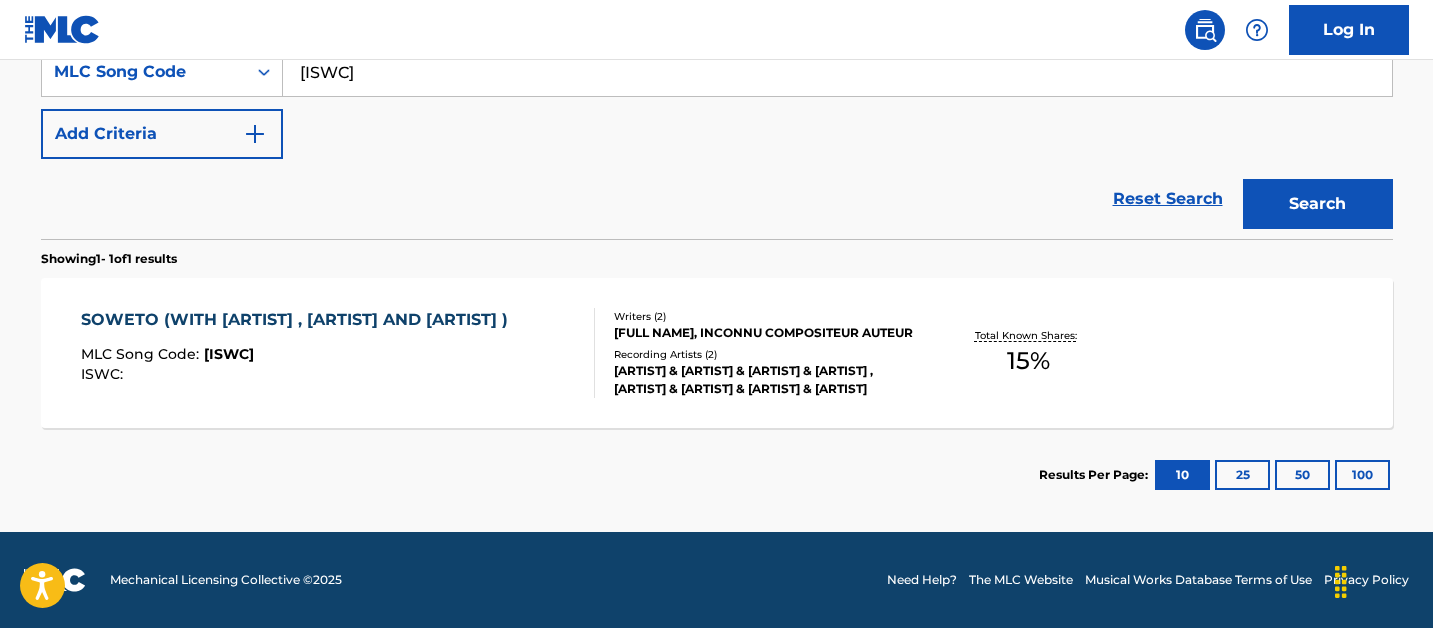 click on "SOWETO (WITH [ARTIST] , [ARTIST] AND [ARTIST] ) MLC Song Code : [SONG CODE] ISWC :" at bounding box center [299, 353] 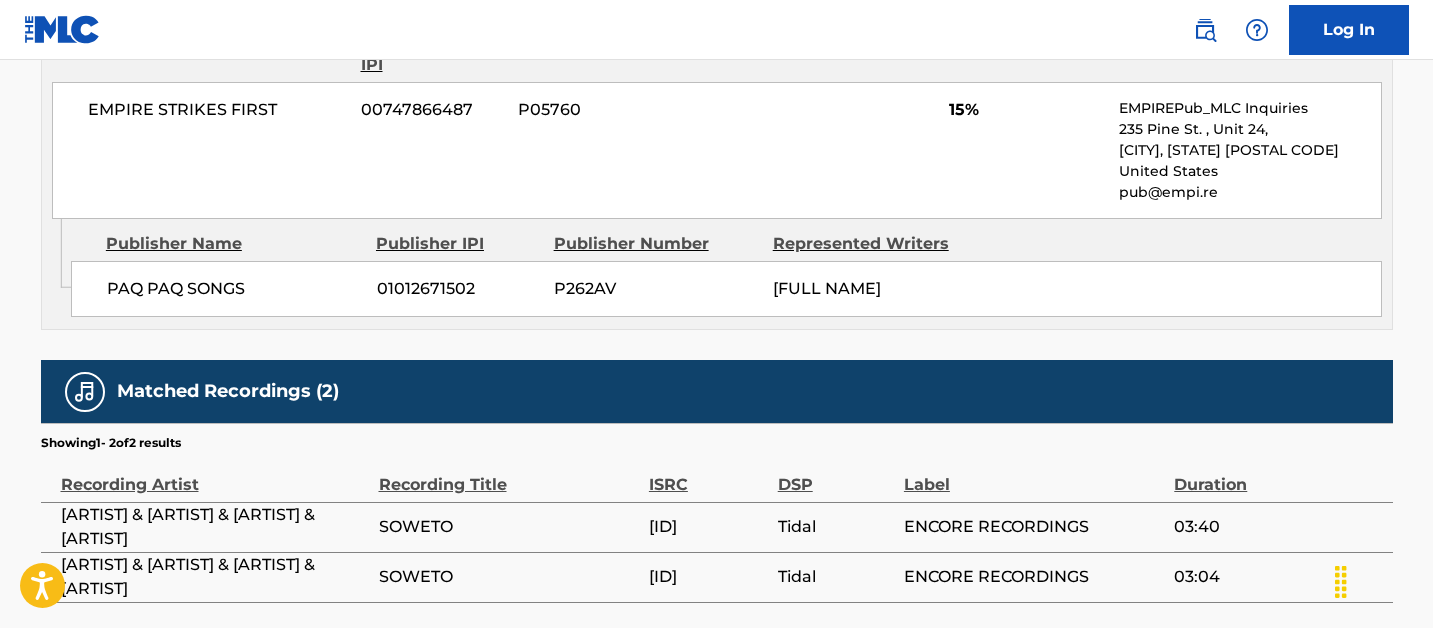 scroll, scrollTop: 1179, scrollLeft: 0, axis: vertical 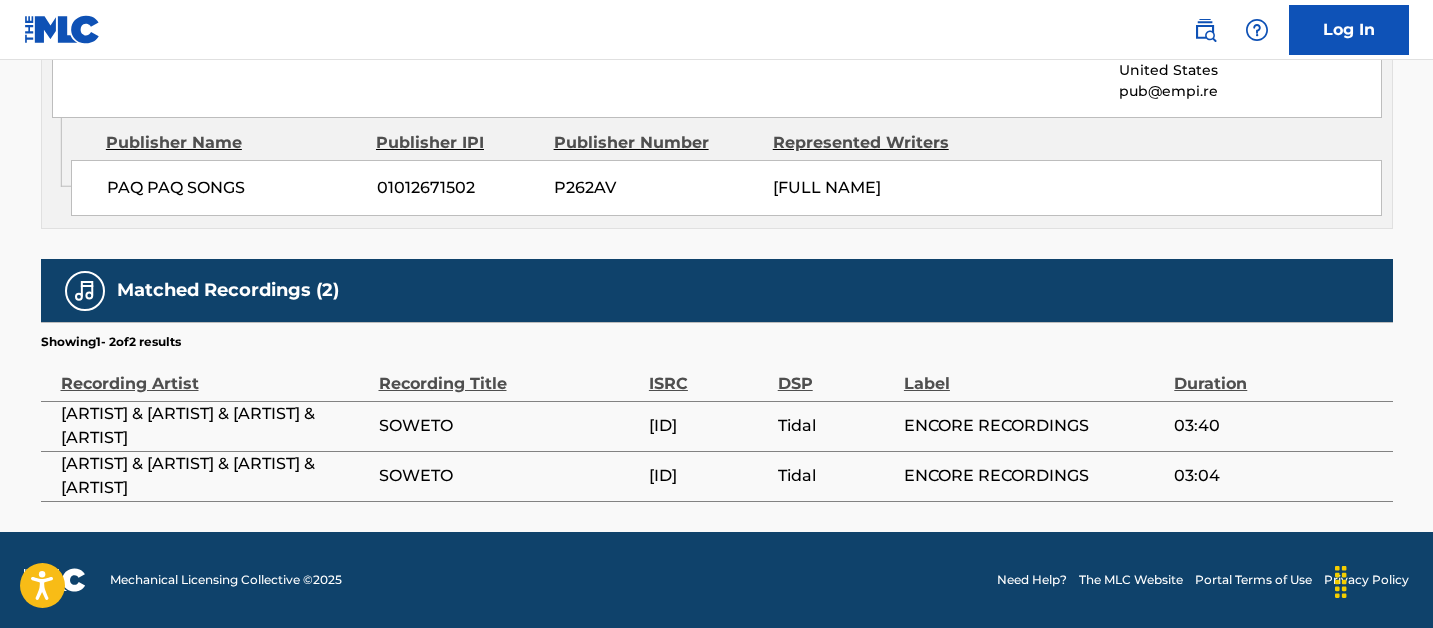 click on "[ID]" at bounding box center [708, 476] 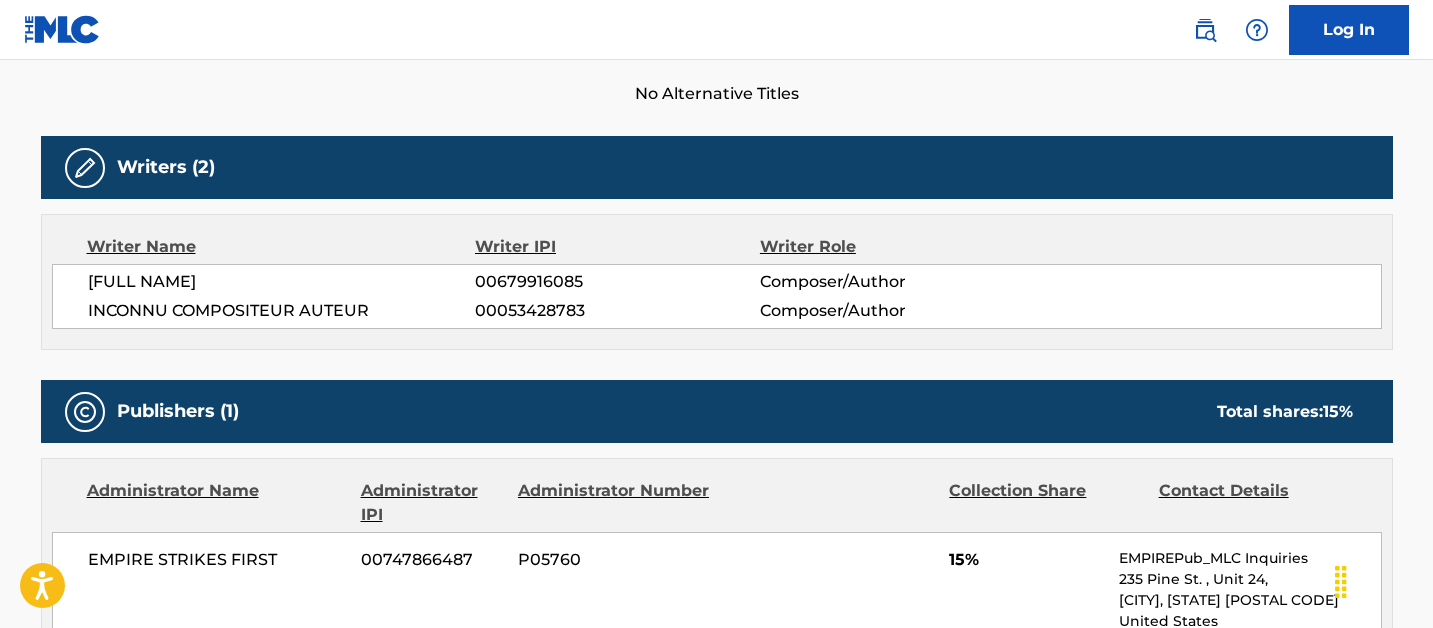 scroll, scrollTop: 0, scrollLeft: 0, axis: both 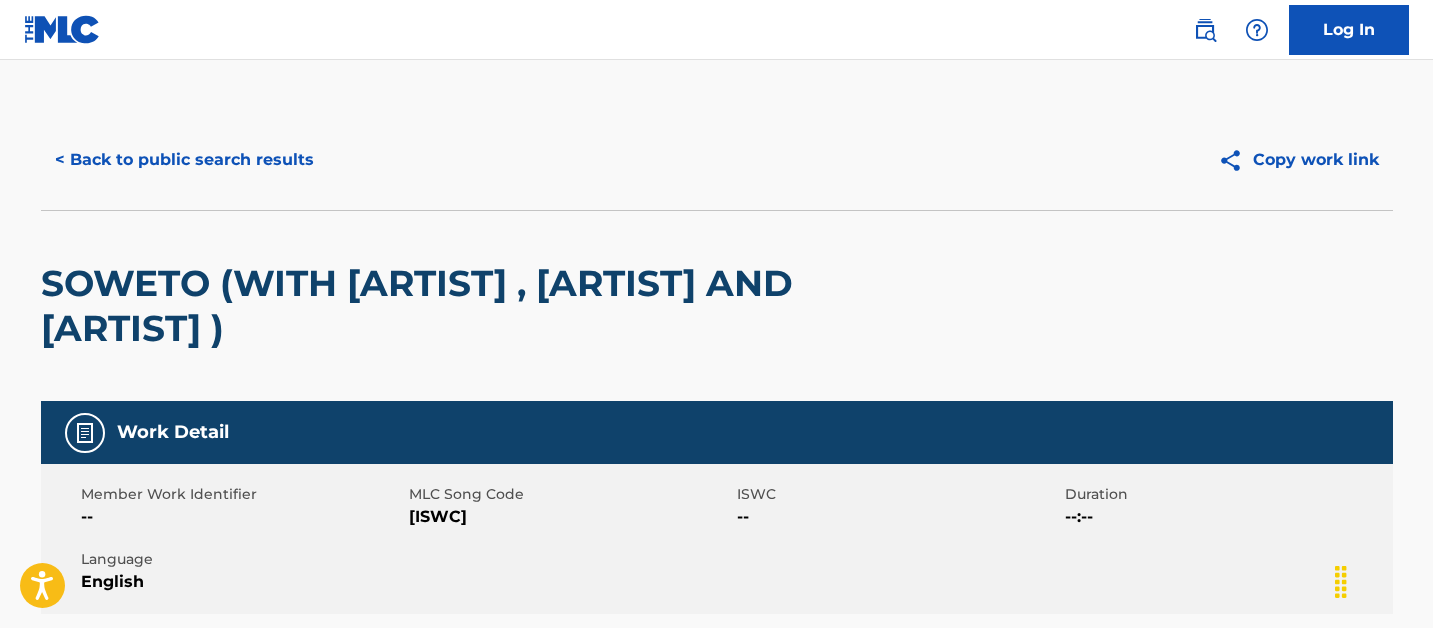 click on "< Back to public search results" at bounding box center (184, 160) 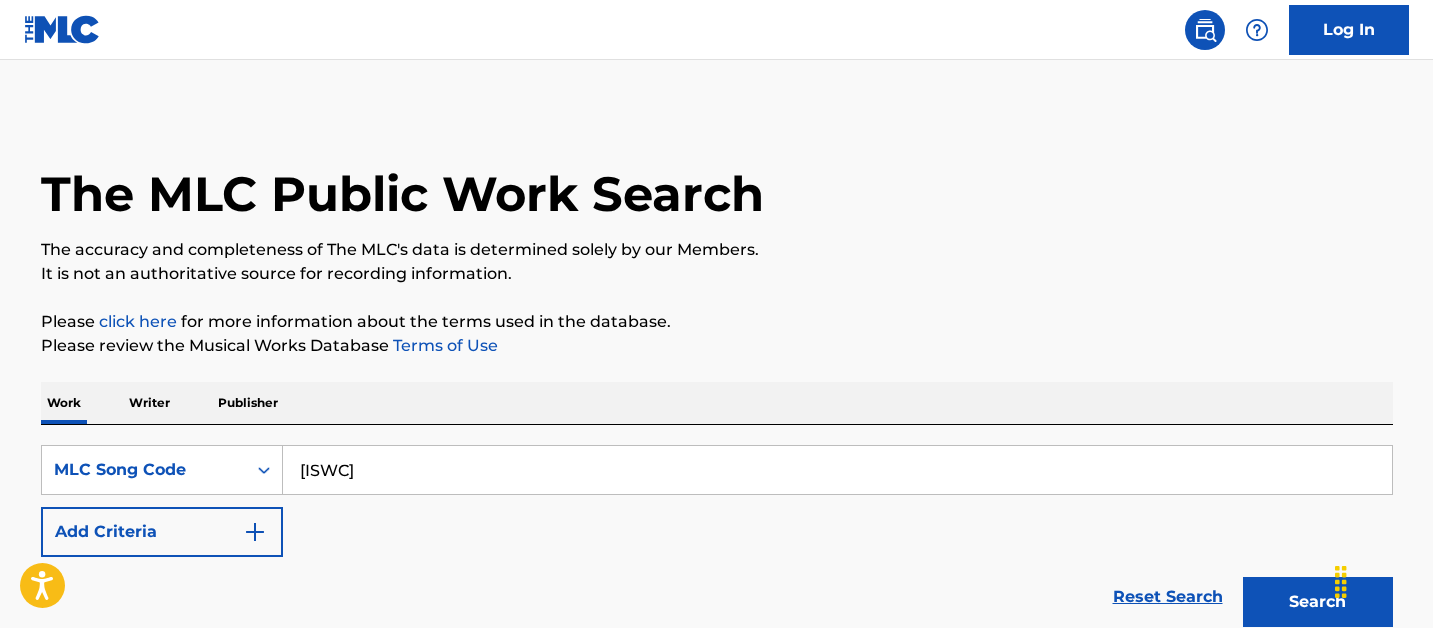 scroll, scrollTop: 346, scrollLeft: 0, axis: vertical 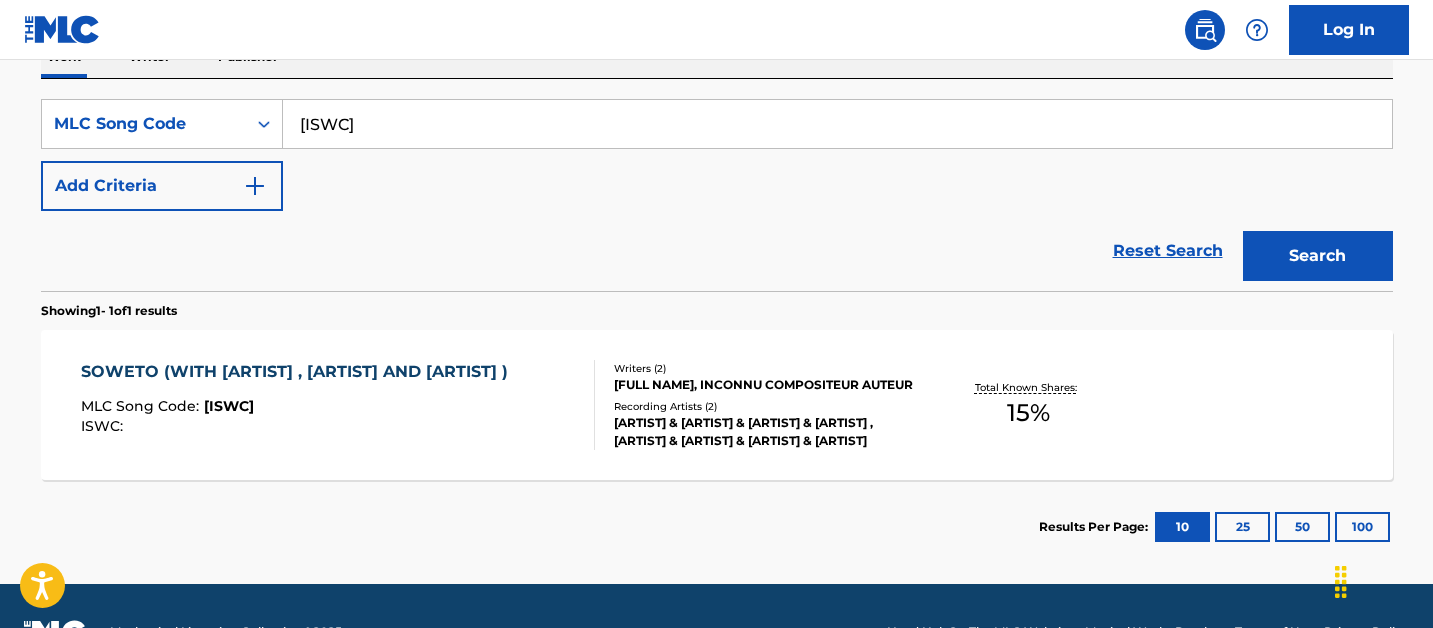 click on "[ISWC]" at bounding box center [837, 124] 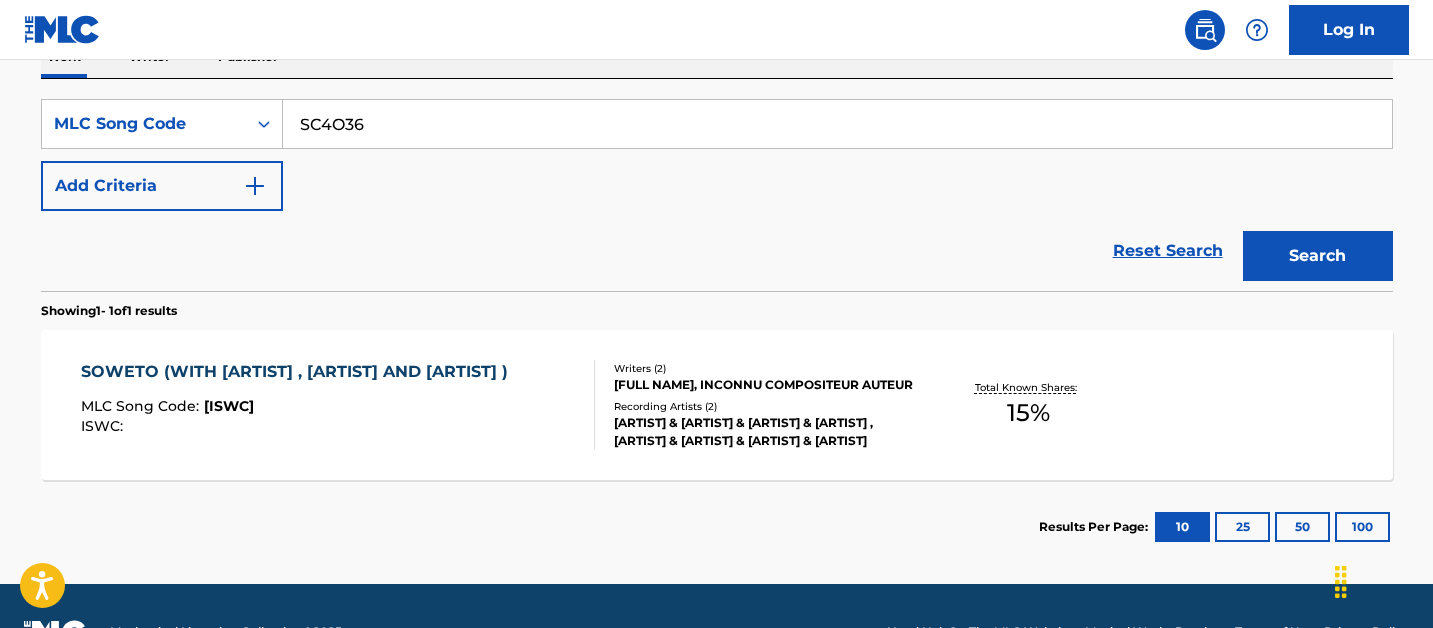 type on "SC4O36" 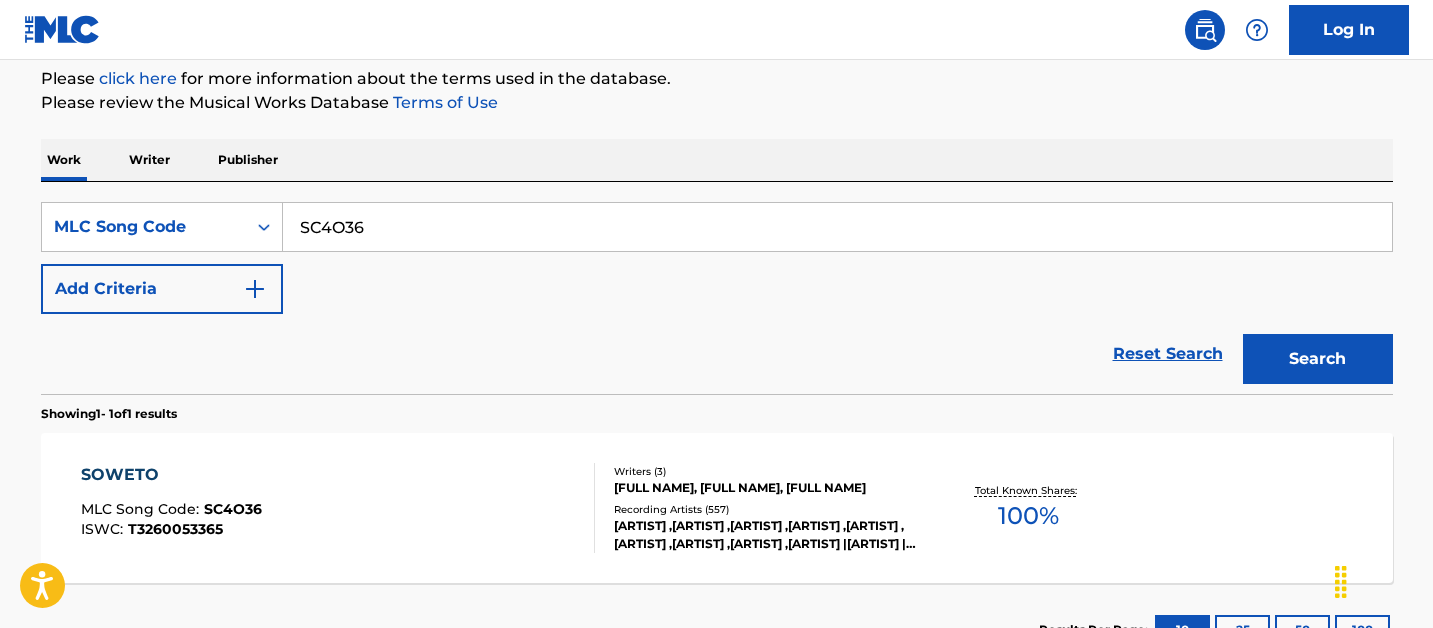 scroll, scrollTop: 346, scrollLeft: 0, axis: vertical 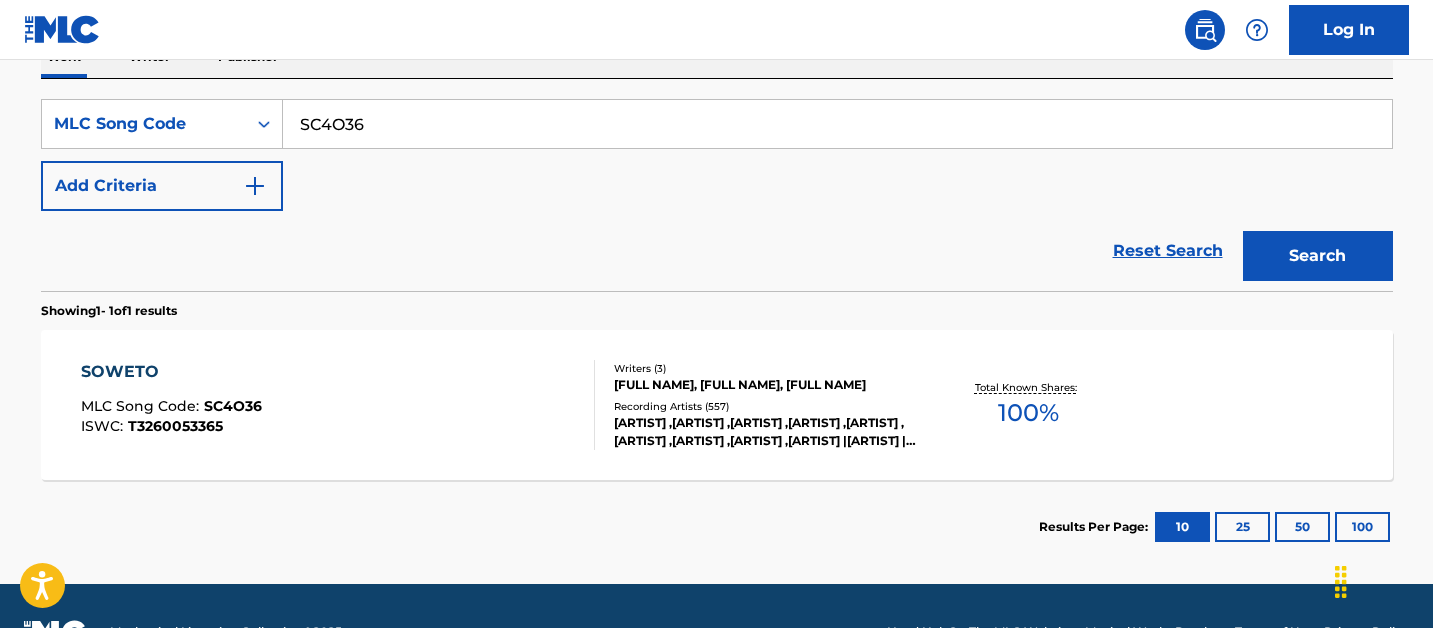 click on "SOWETO MLC Song Code : [SONG CODE] ISWC : [ISWC]" at bounding box center (338, 405) 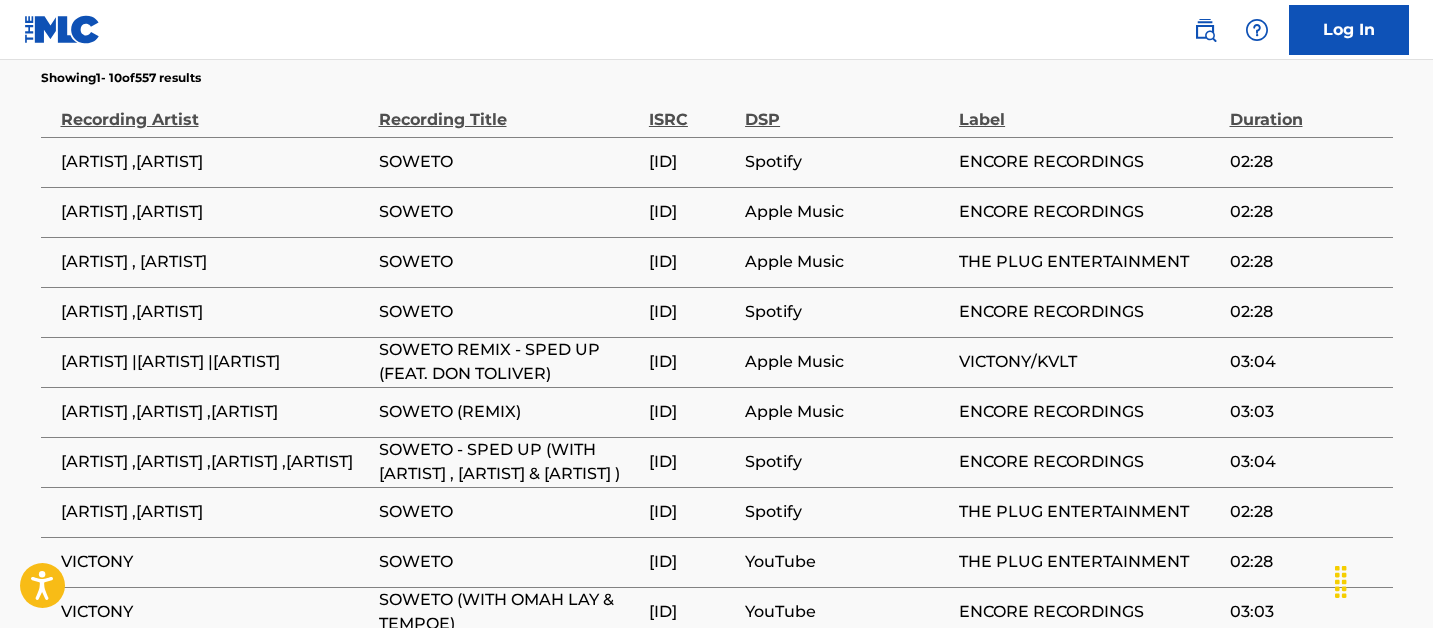 scroll, scrollTop: 2116, scrollLeft: 0, axis: vertical 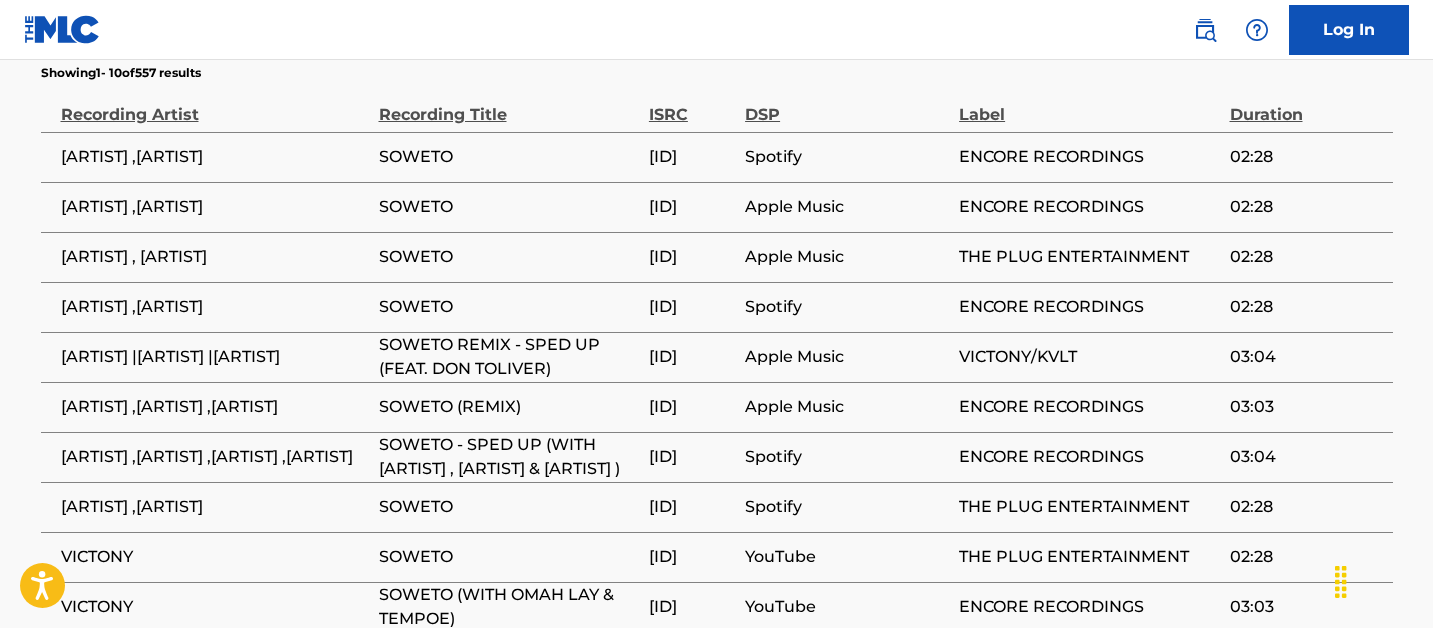 click on "[ID]" at bounding box center (697, 357) 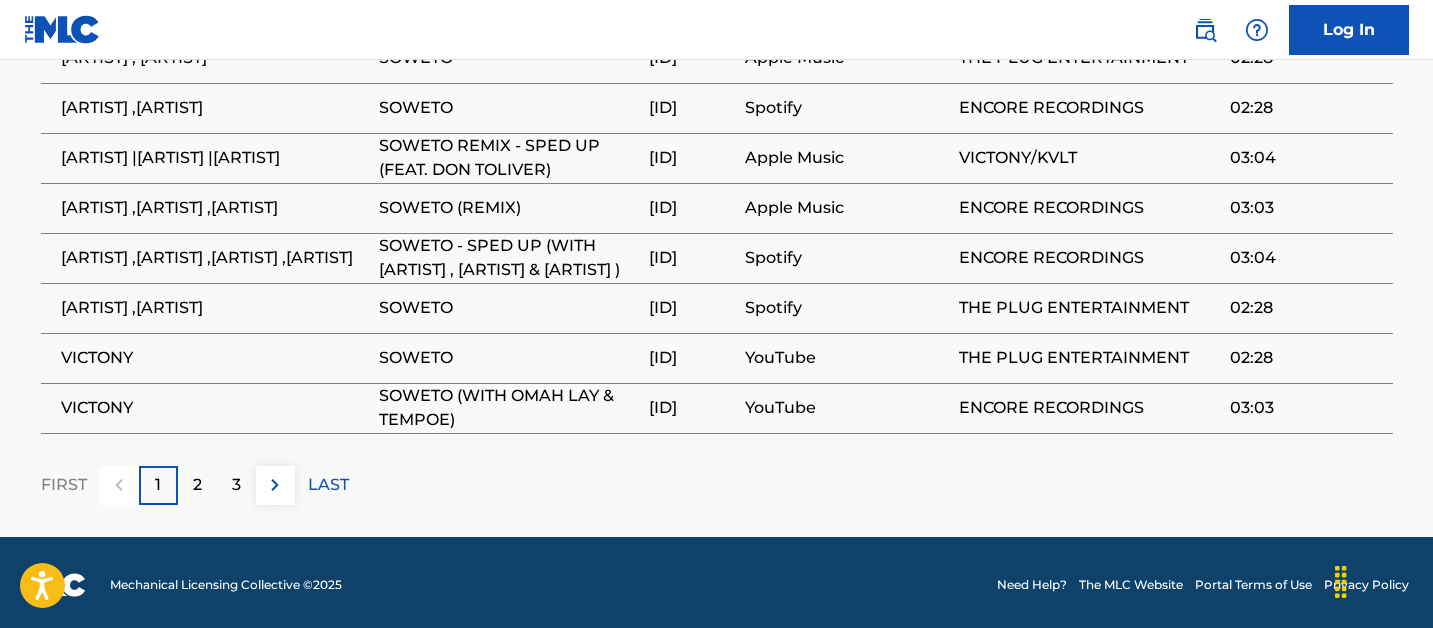 click on "2" at bounding box center [197, 485] 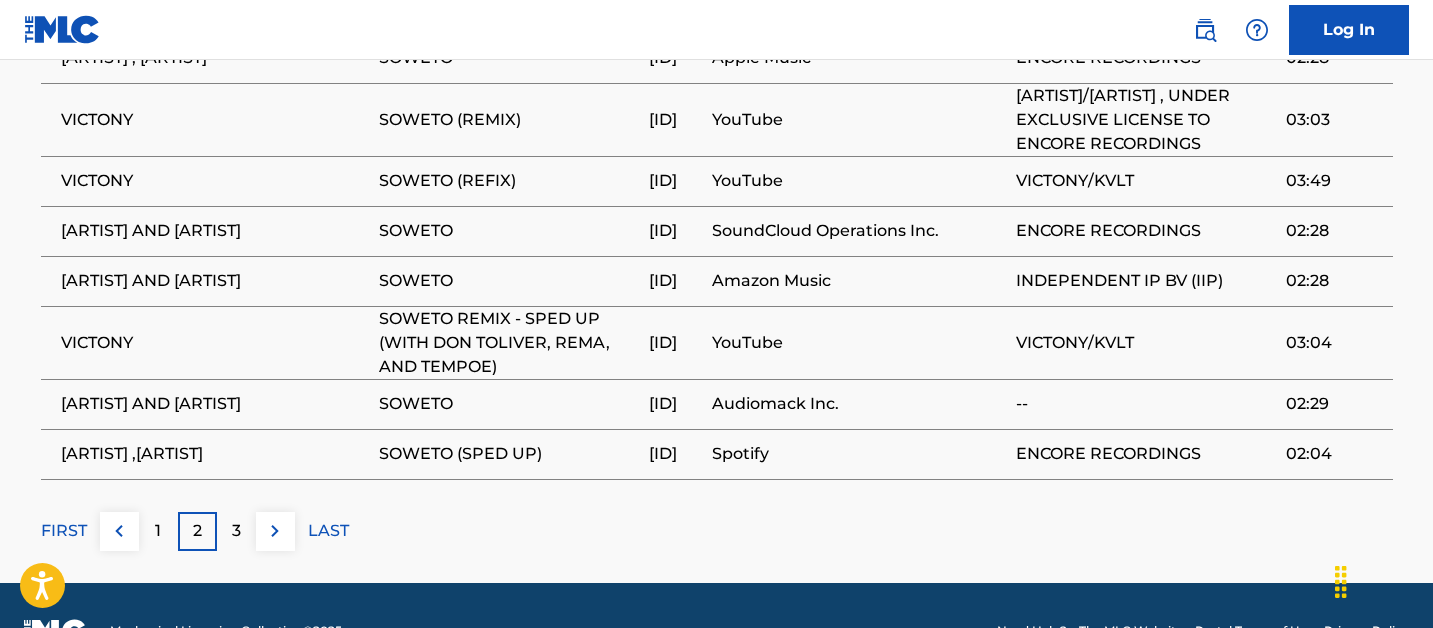 scroll, scrollTop: 2311, scrollLeft: 0, axis: vertical 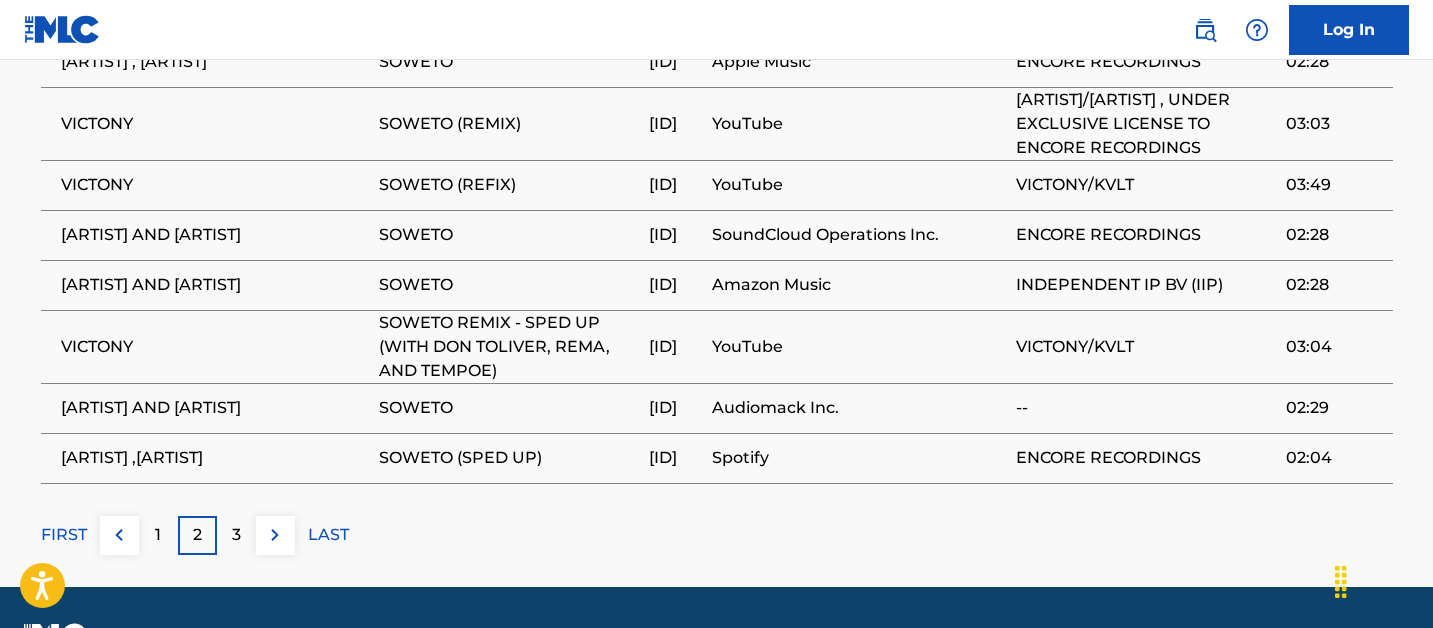 click on "SOWETO (SPED UP)" at bounding box center (509, 458) 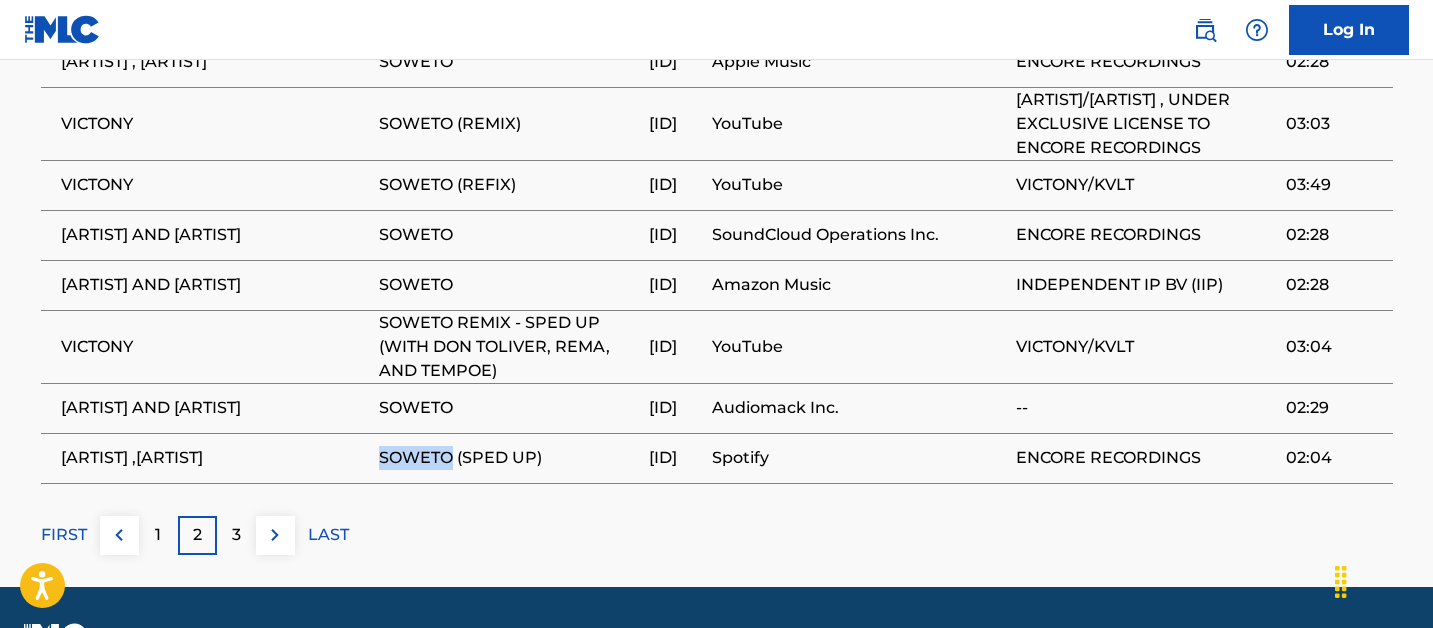 click on "SOWETO (SPED UP)" at bounding box center [509, 458] 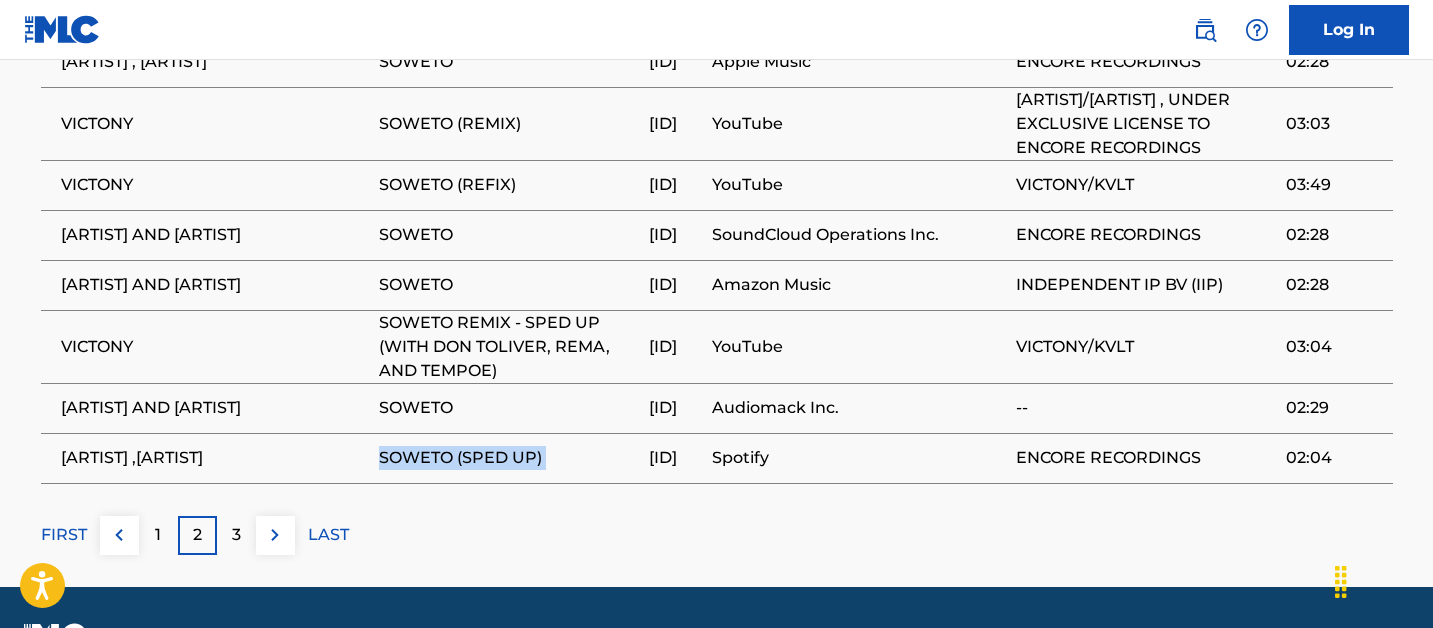 click on "SOWETO (SPED UP)" at bounding box center (509, 458) 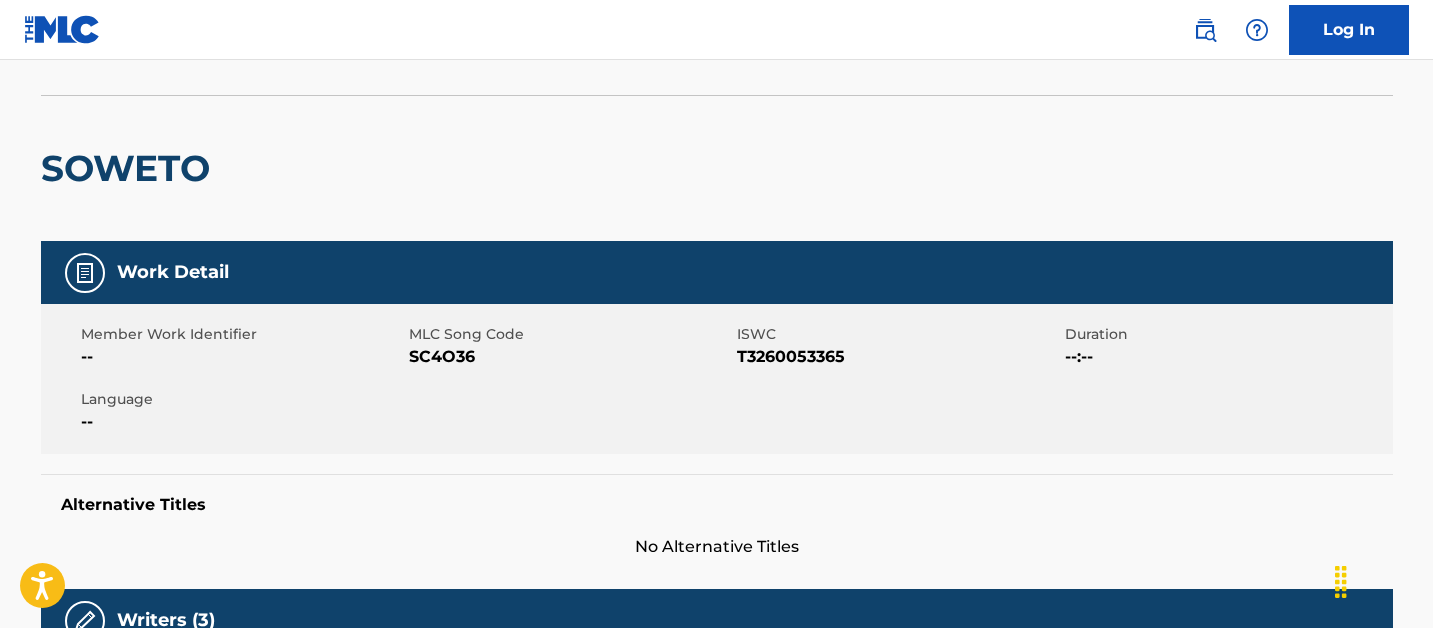 scroll, scrollTop: 0, scrollLeft: 0, axis: both 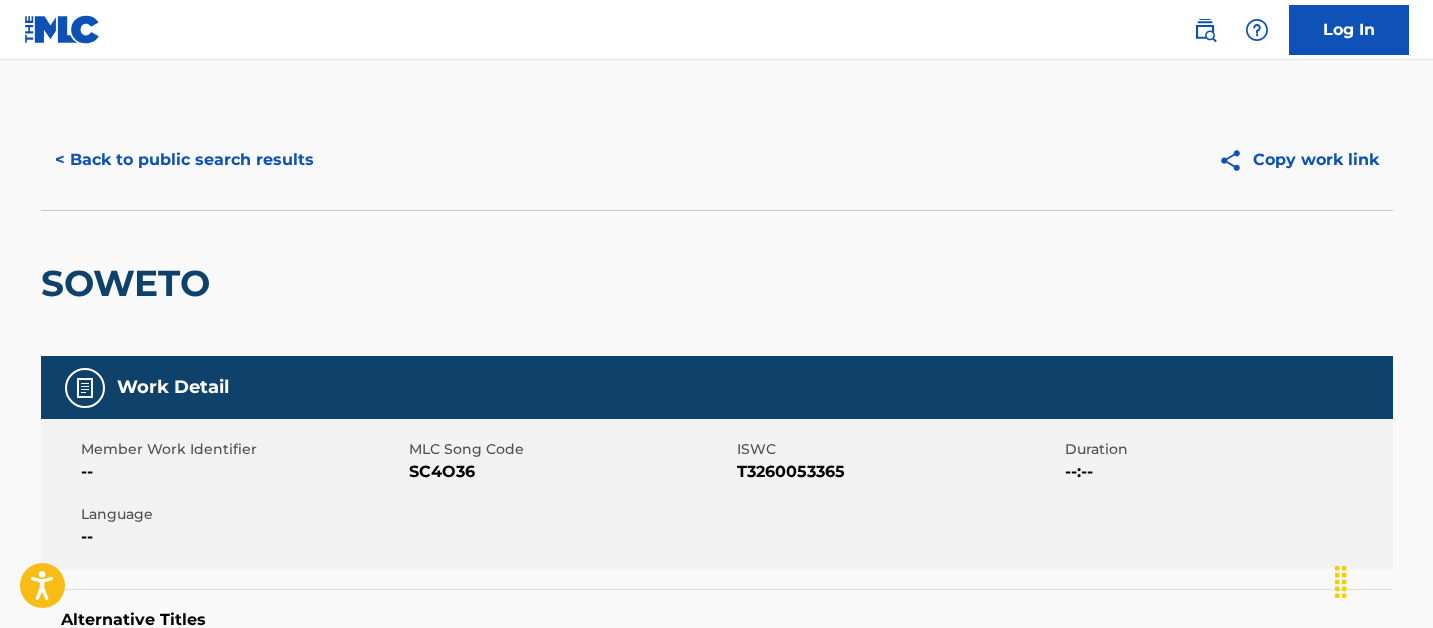 click on "SC4O36" at bounding box center (570, 472) 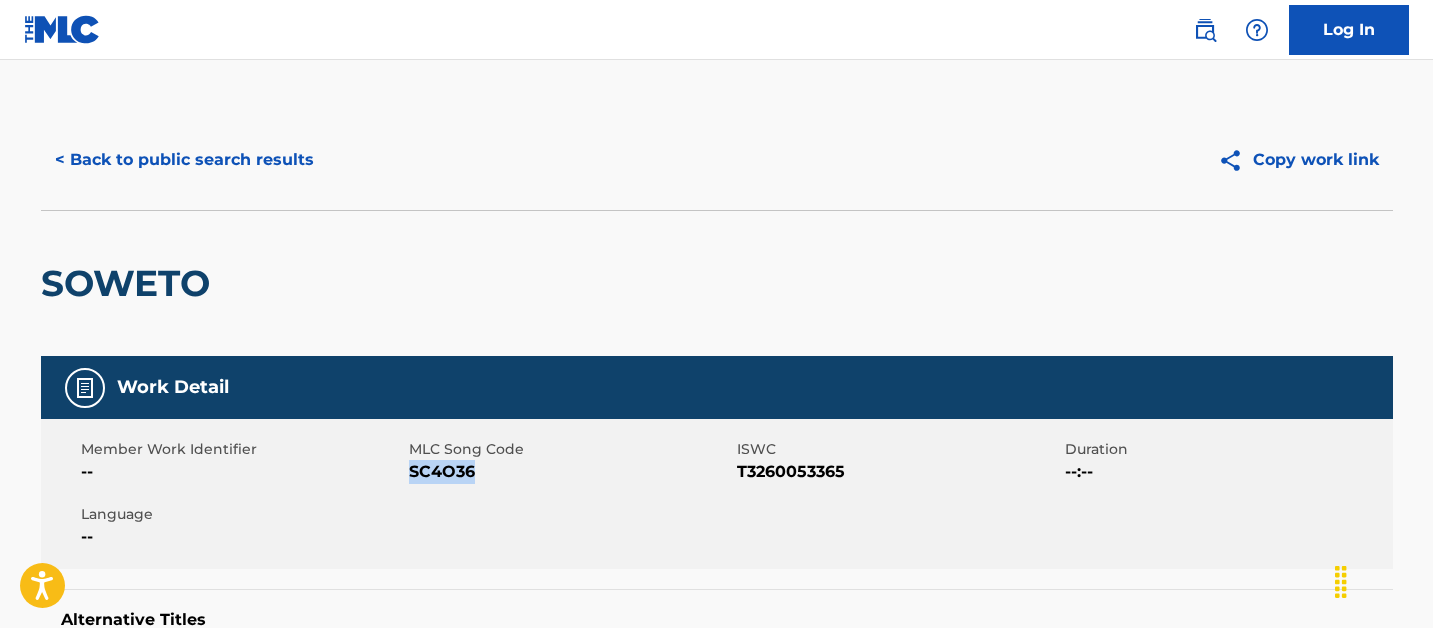 click on "SC4O36" at bounding box center [570, 472] 